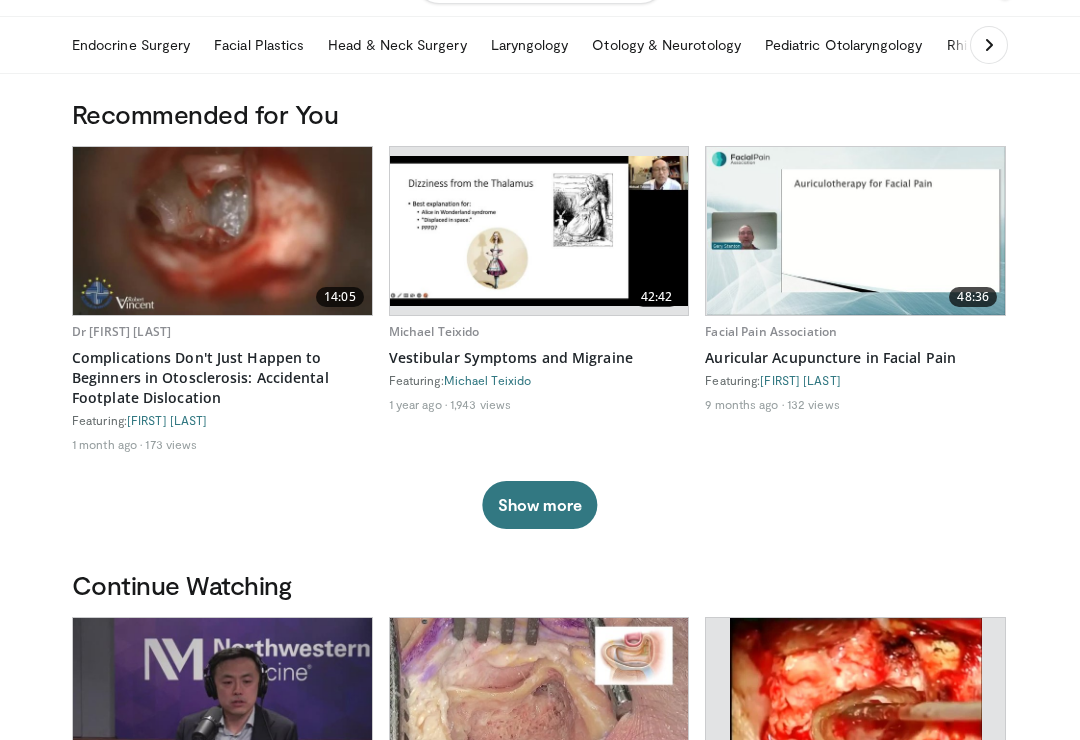 scroll, scrollTop: 60, scrollLeft: 0, axis: vertical 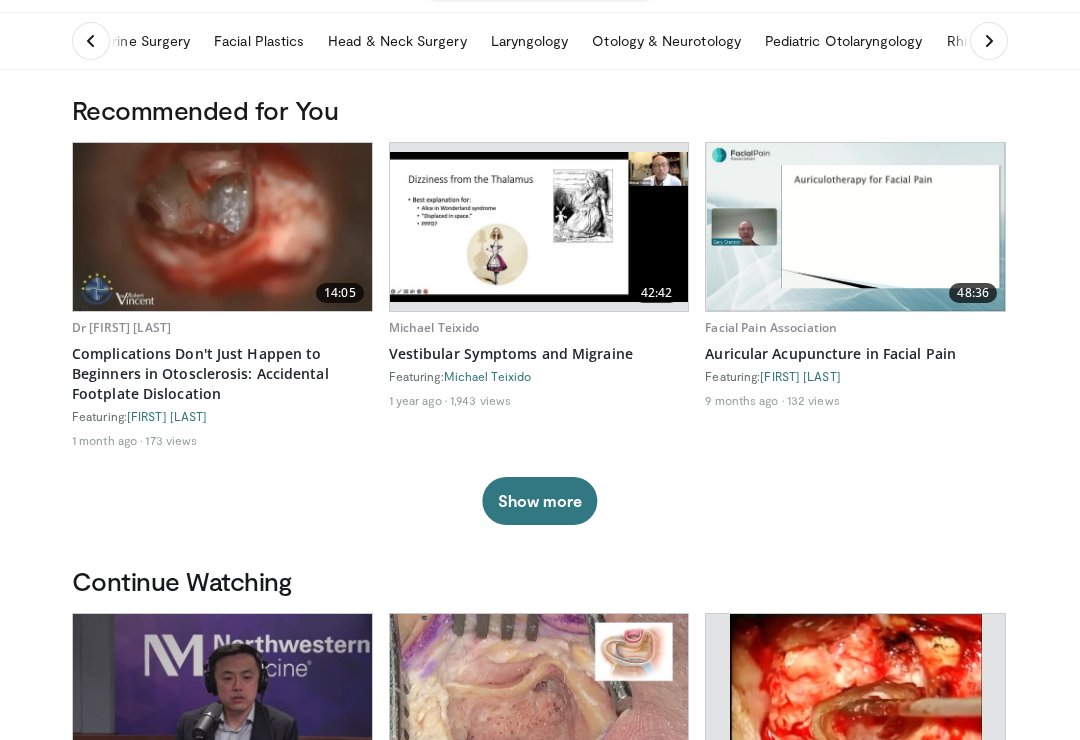 click at bounding box center (222, 227) 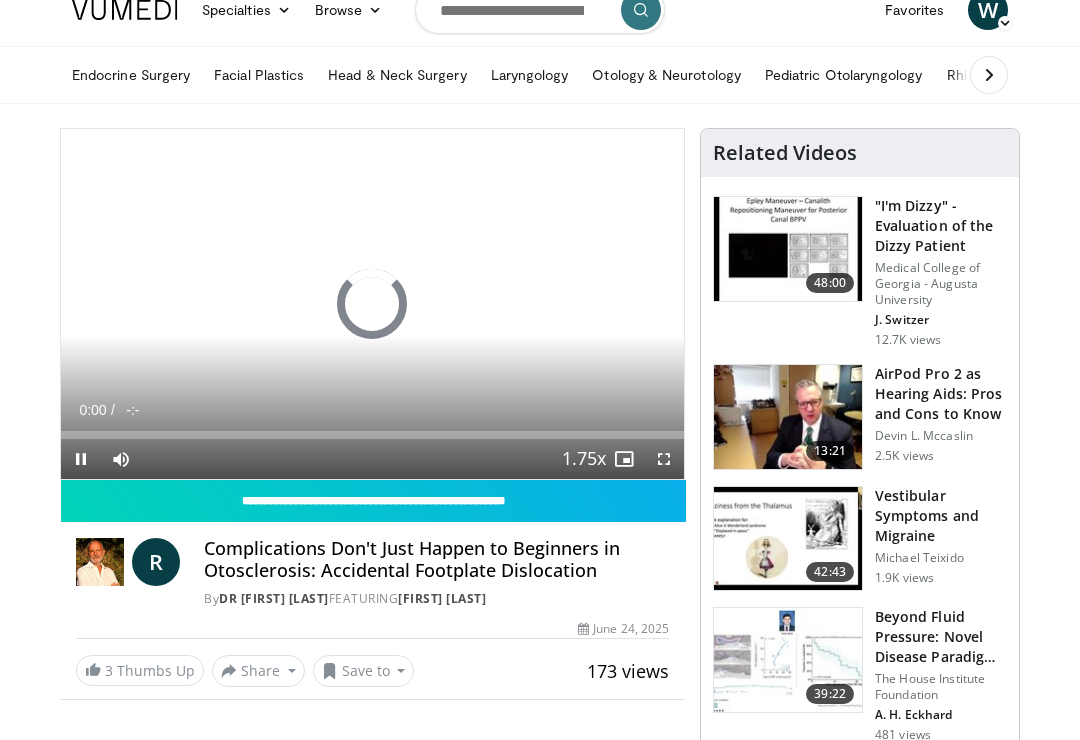scroll, scrollTop: 26, scrollLeft: 0, axis: vertical 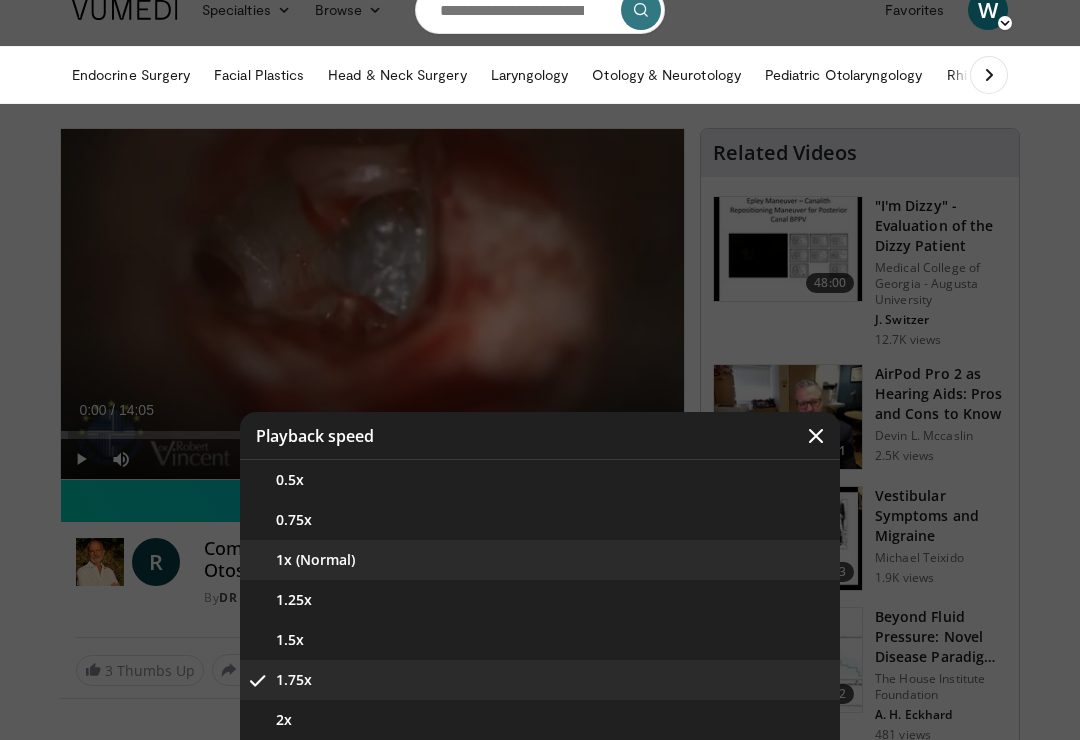click on "1x (Normal)" at bounding box center (540, 560) 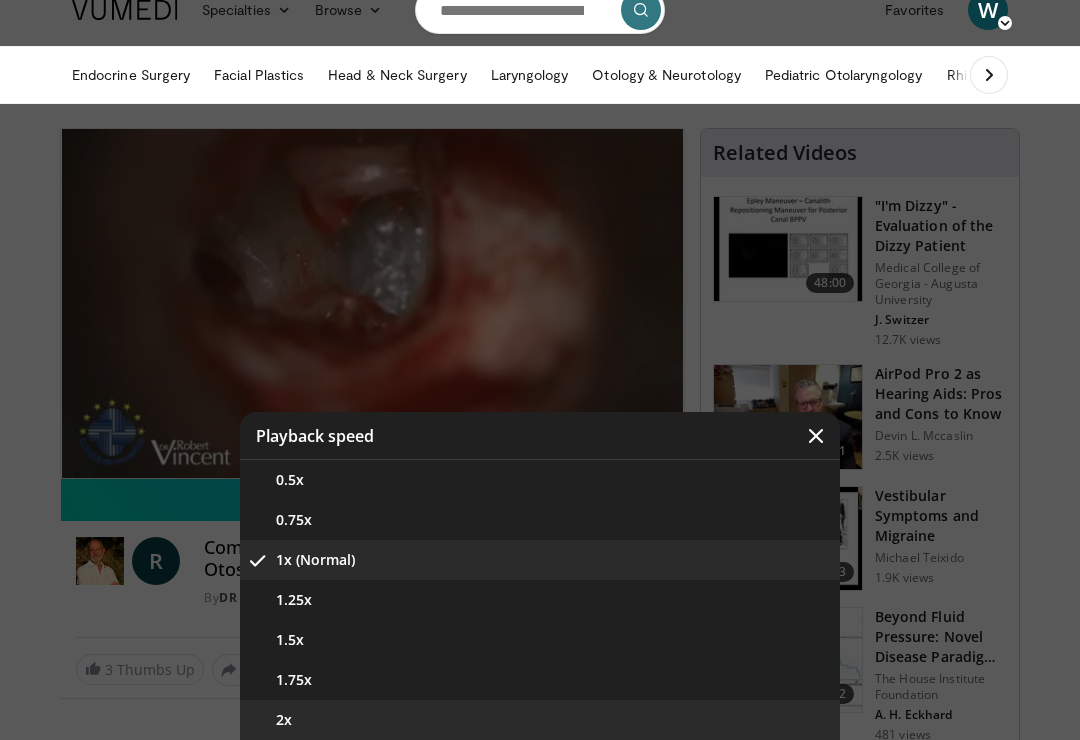 click on "2x" at bounding box center [540, 720] 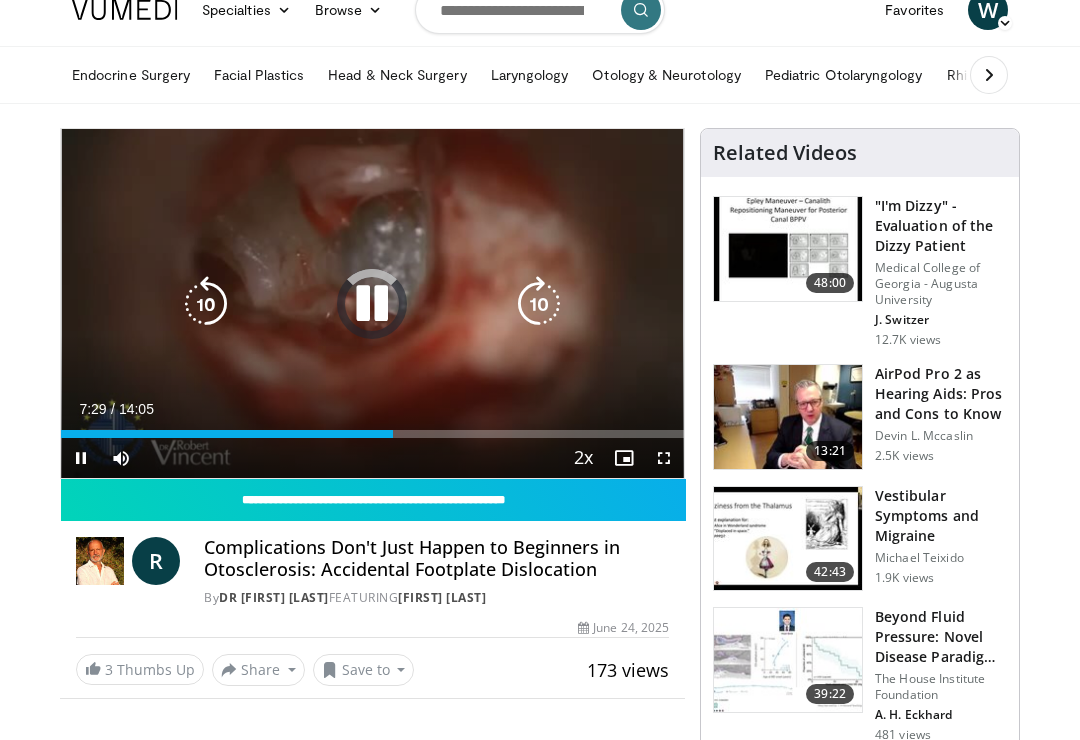 click on "10 seconds
Tap to unmute" at bounding box center [372, 303] 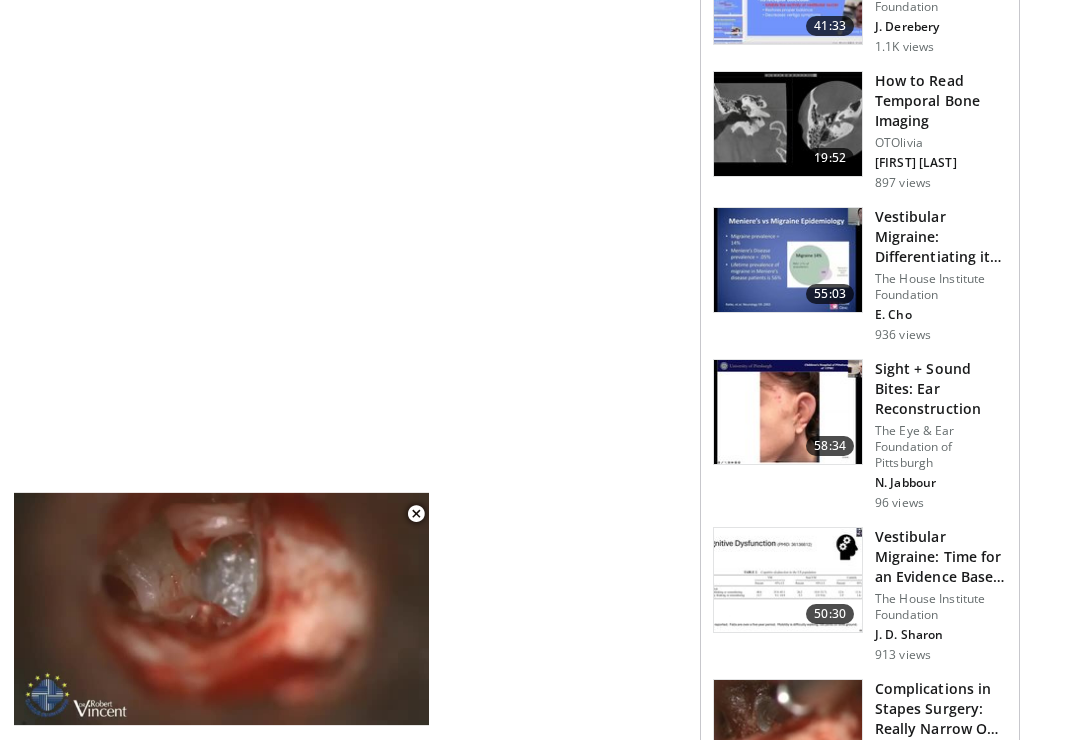 scroll, scrollTop: 1637, scrollLeft: 0, axis: vertical 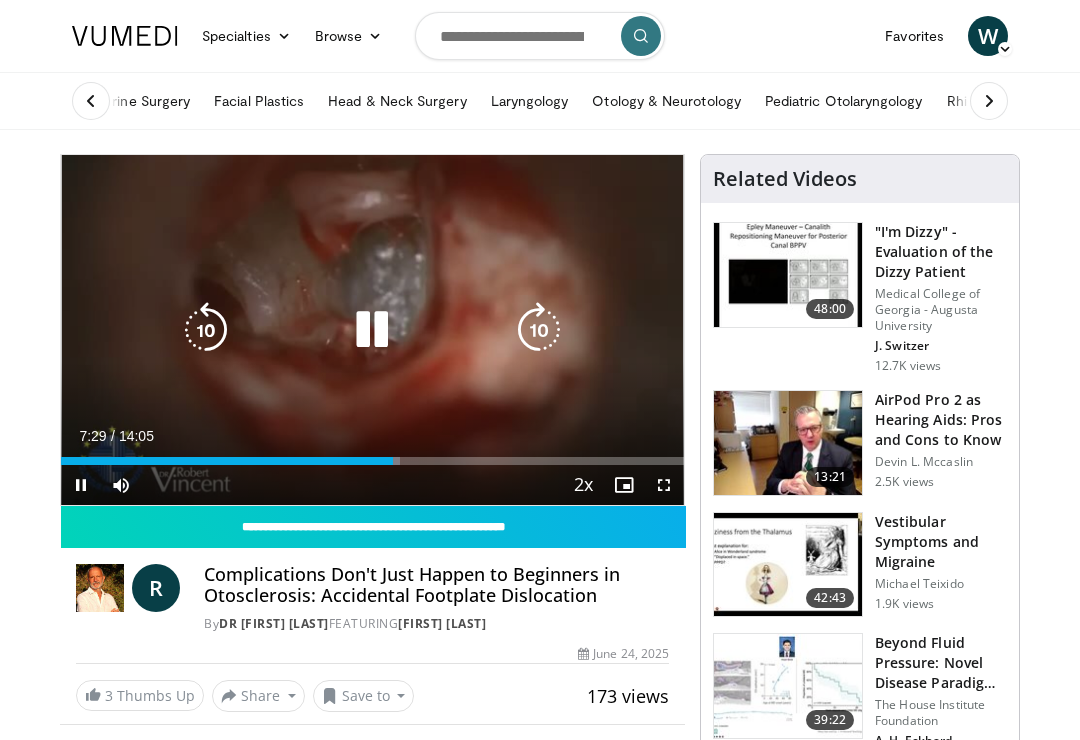 click at bounding box center [372, 330] 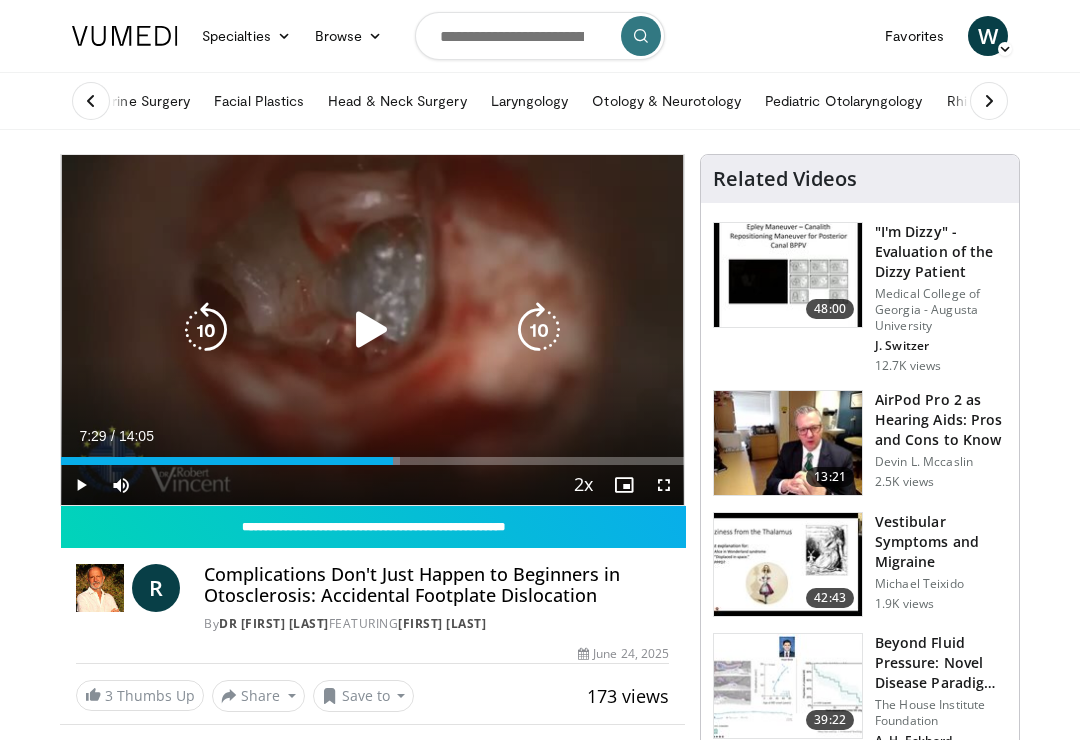 click at bounding box center [372, 330] 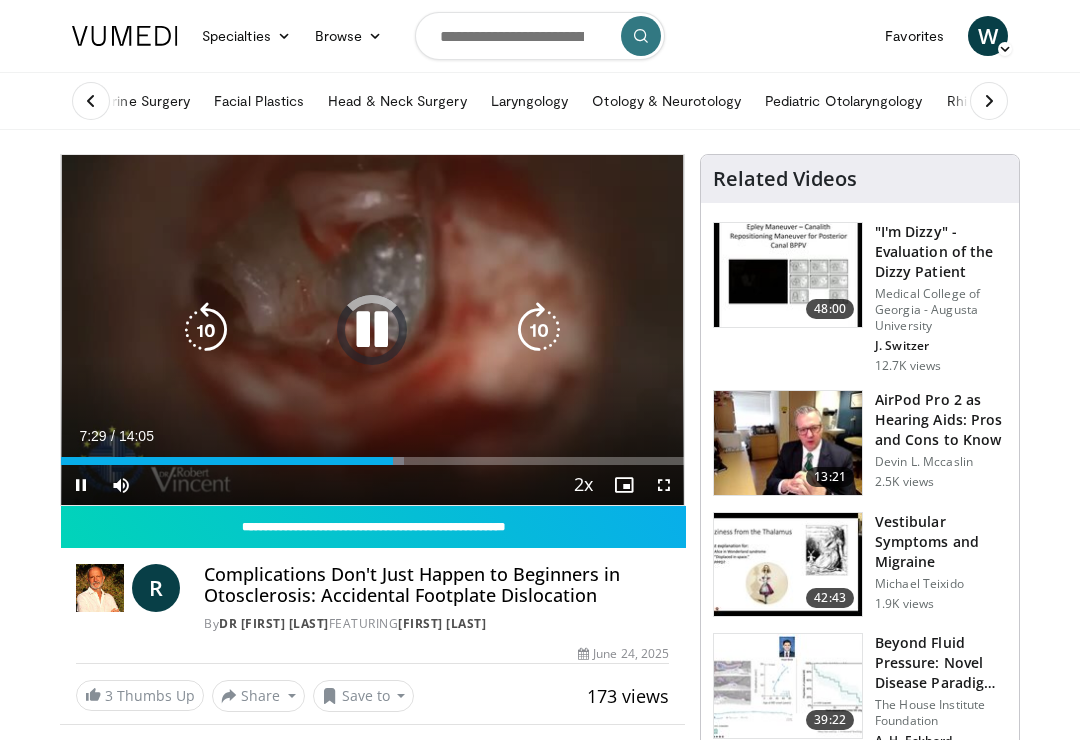 click on "10 seconds
Tap to unmute" at bounding box center [372, 330] 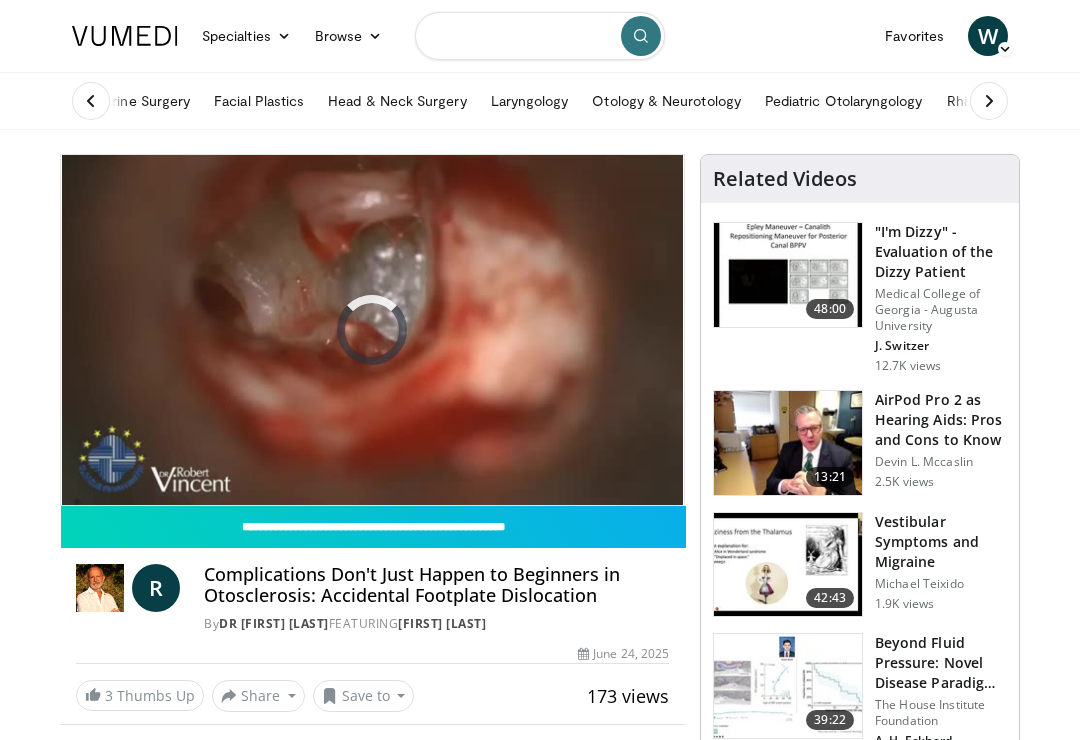 click at bounding box center (540, 36) 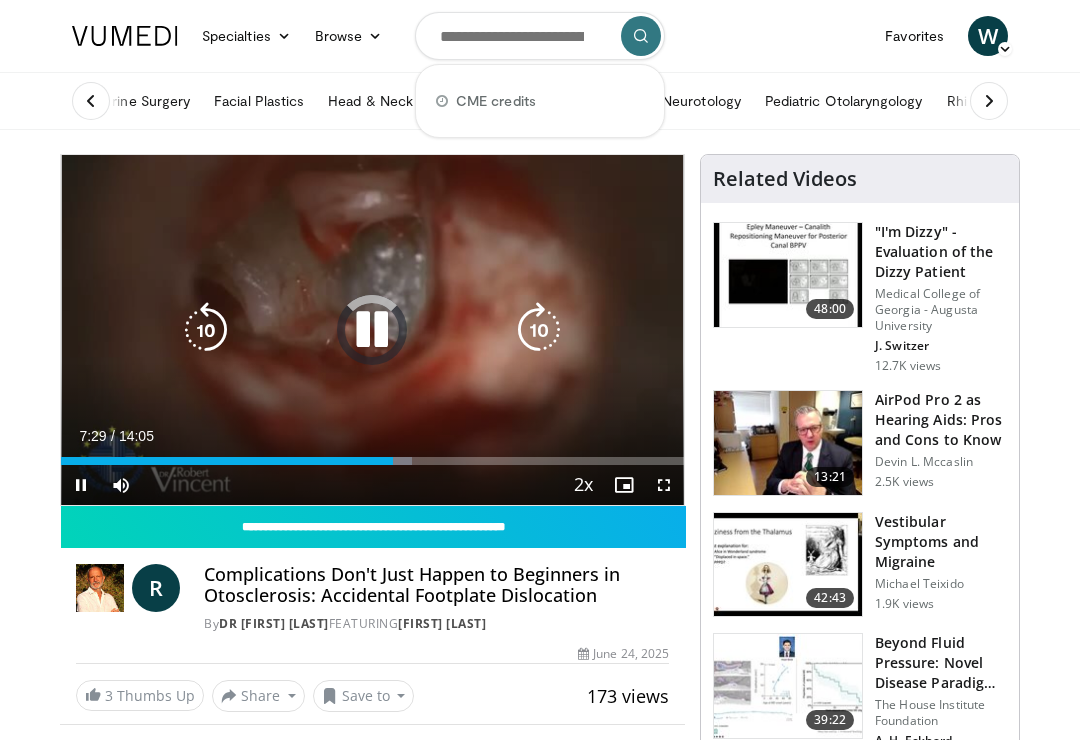 click at bounding box center [539, 330] 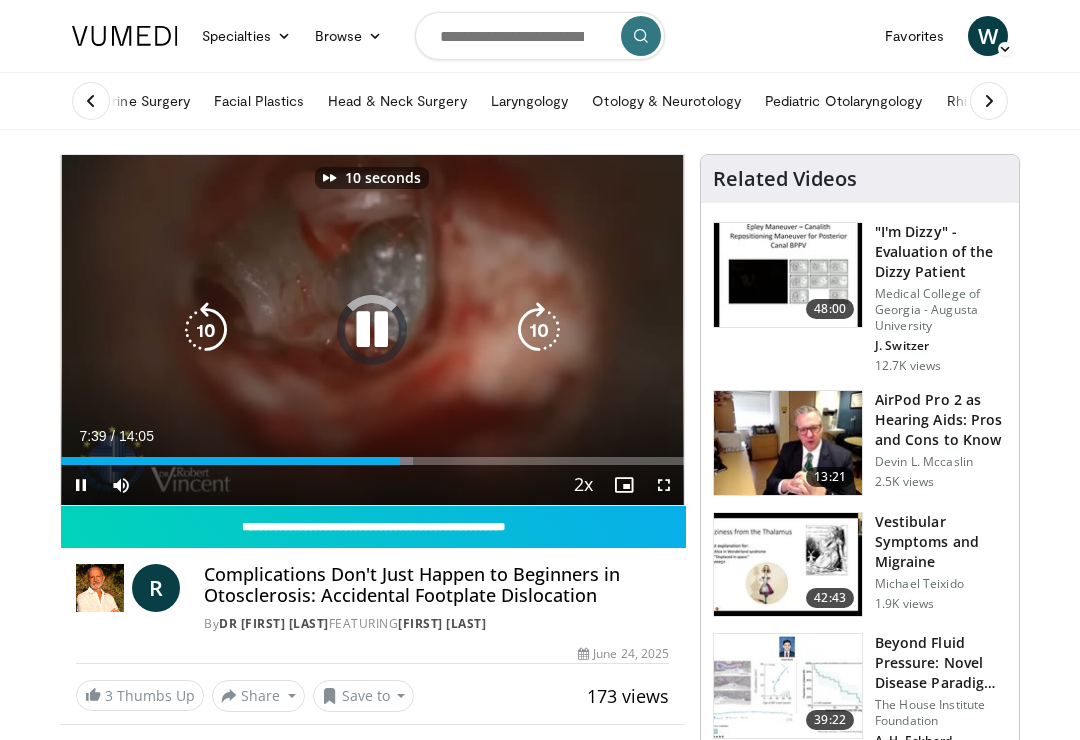 click at bounding box center (372, 330) 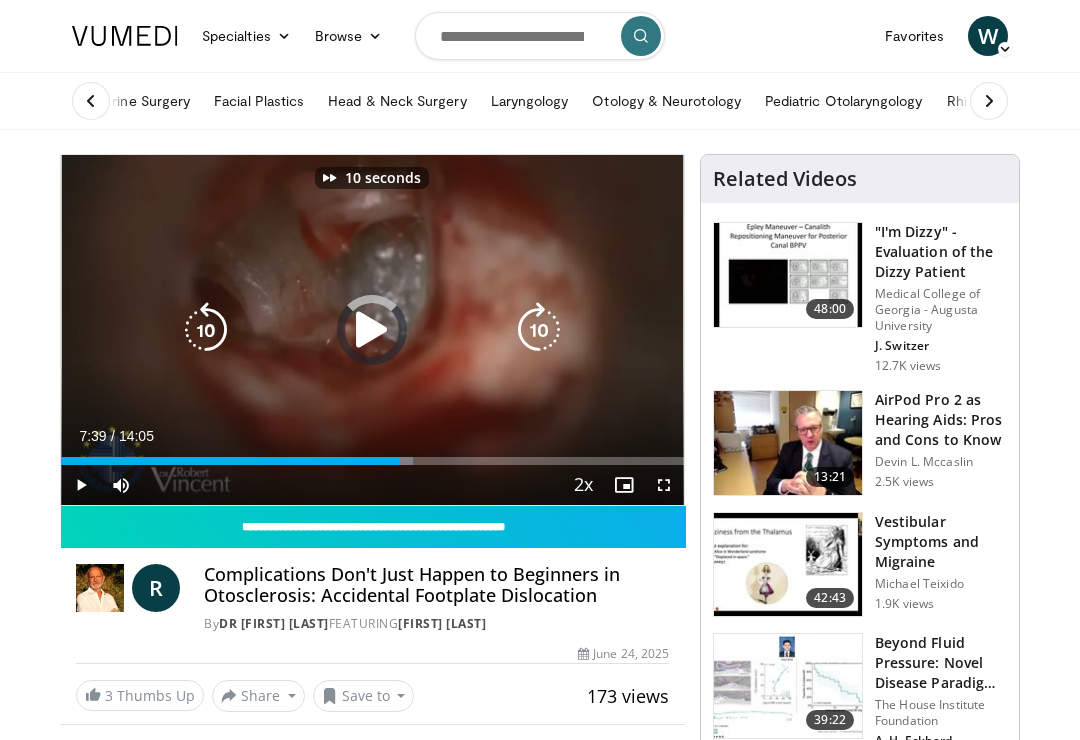 click at bounding box center (372, 330) 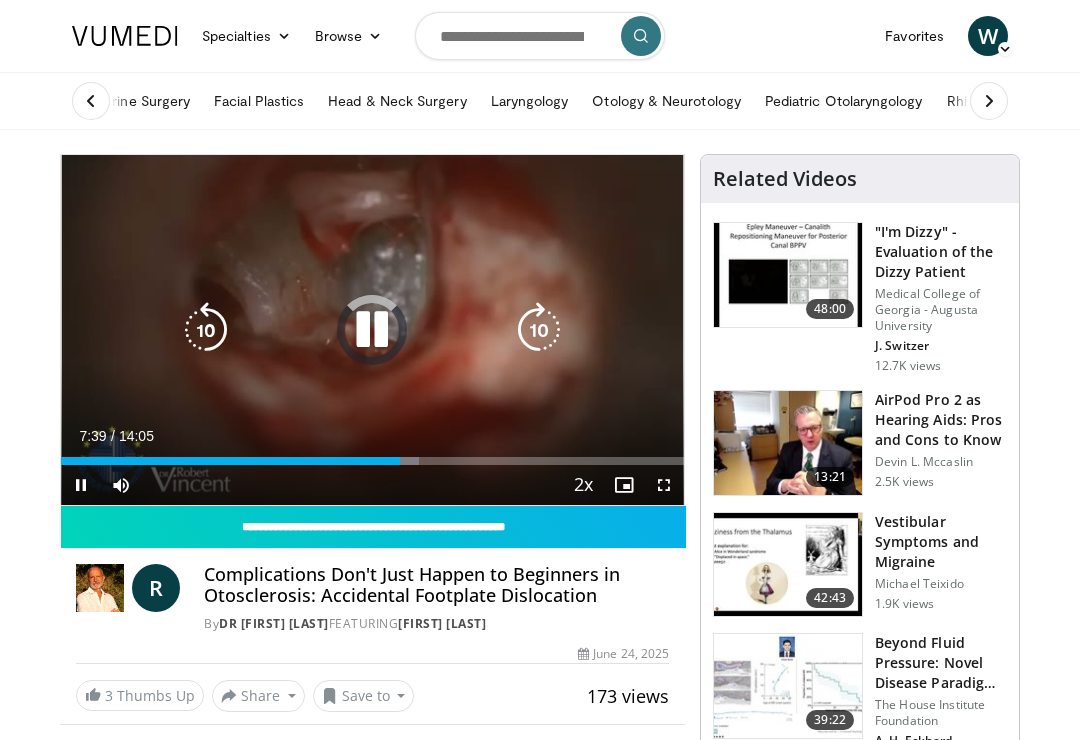 click at bounding box center [206, 330] 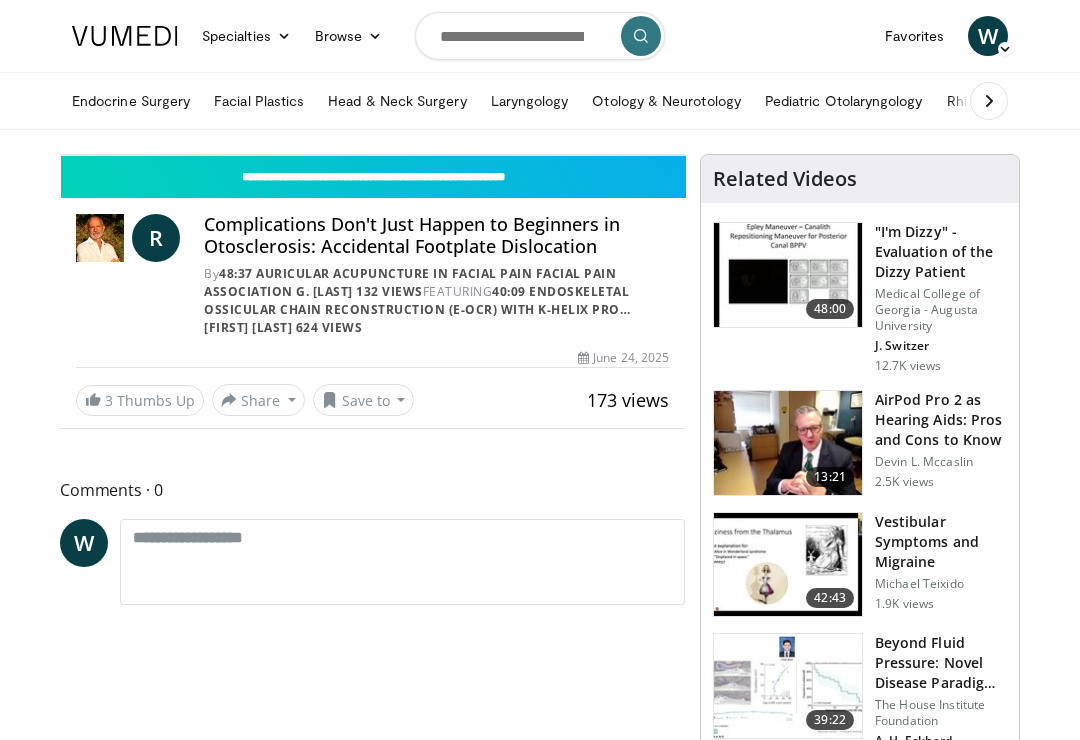 scroll, scrollTop: 0, scrollLeft: 0, axis: both 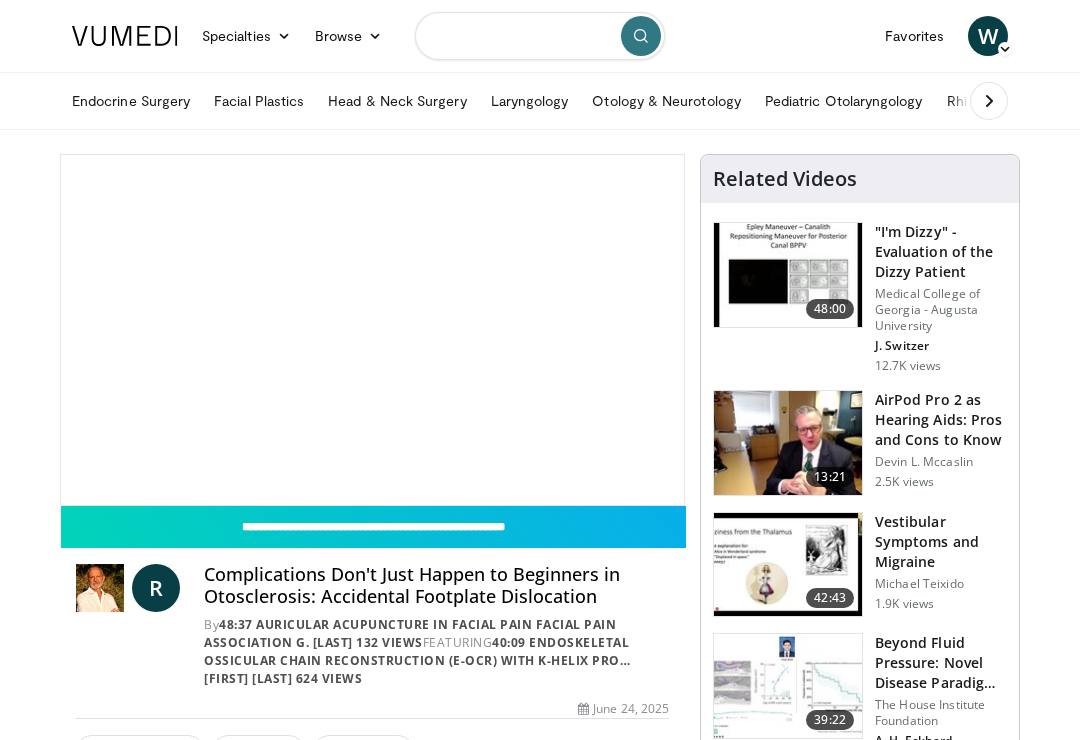 click at bounding box center [540, 36] 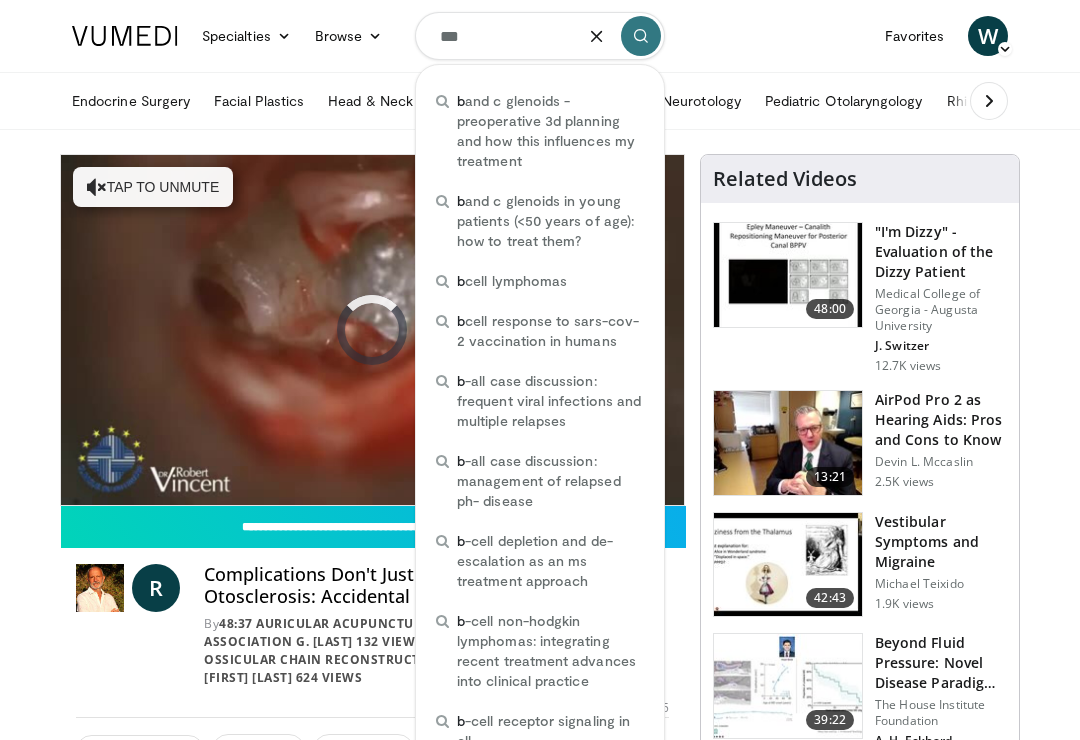 type on "****" 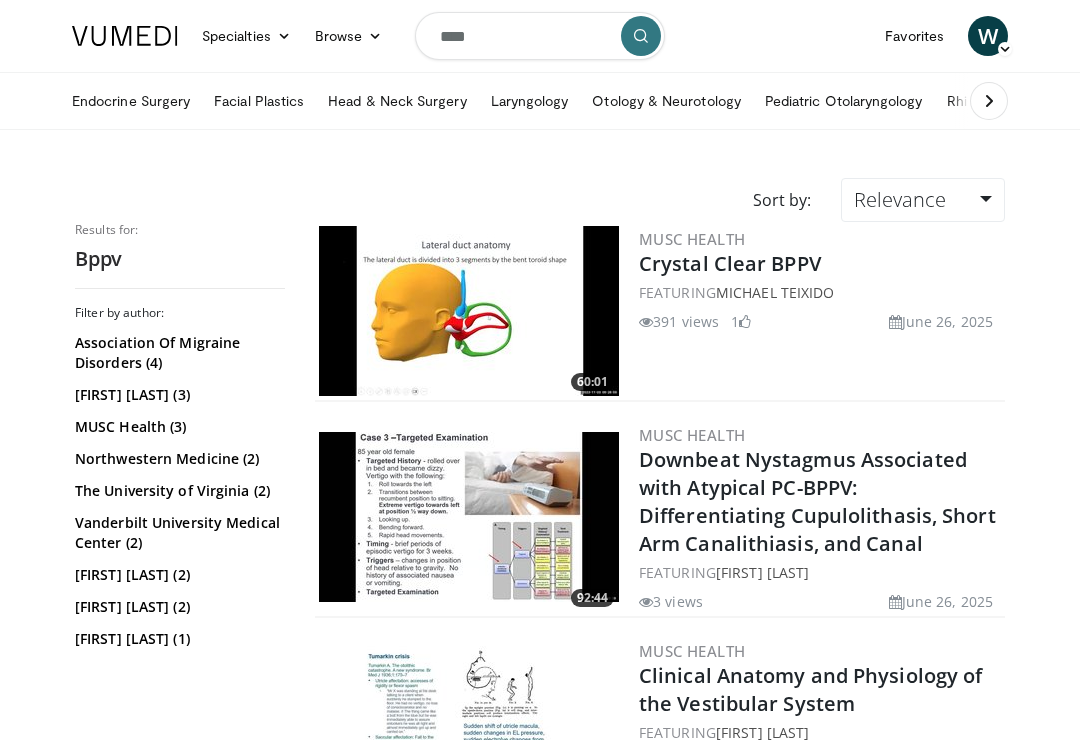 scroll, scrollTop: 0, scrollLeft: 0, axis: both 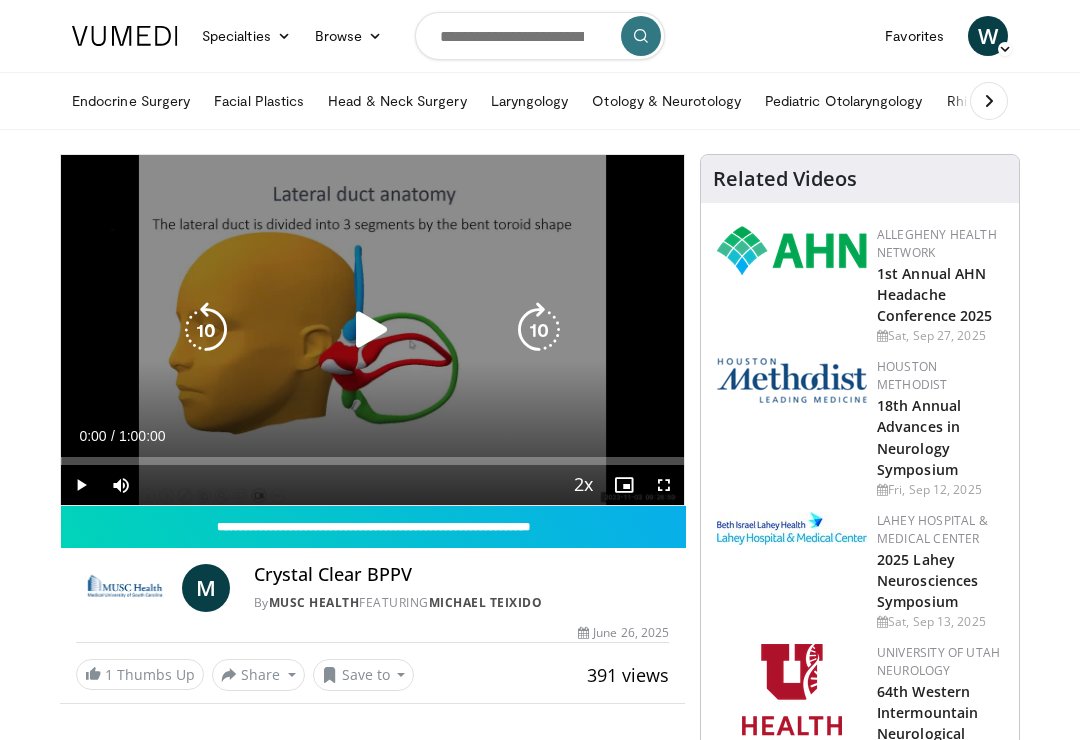 click at bounding box center (372, 330) 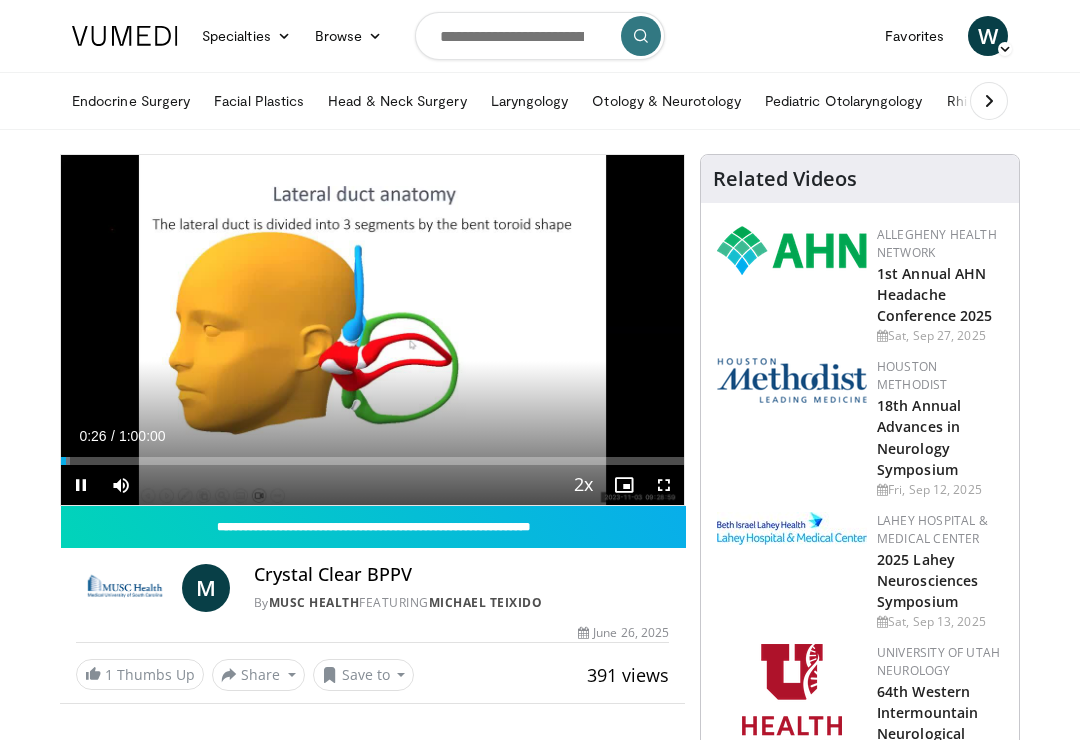 click on "10 seconds
Tap to unmute" at bounding box center [372, 330] 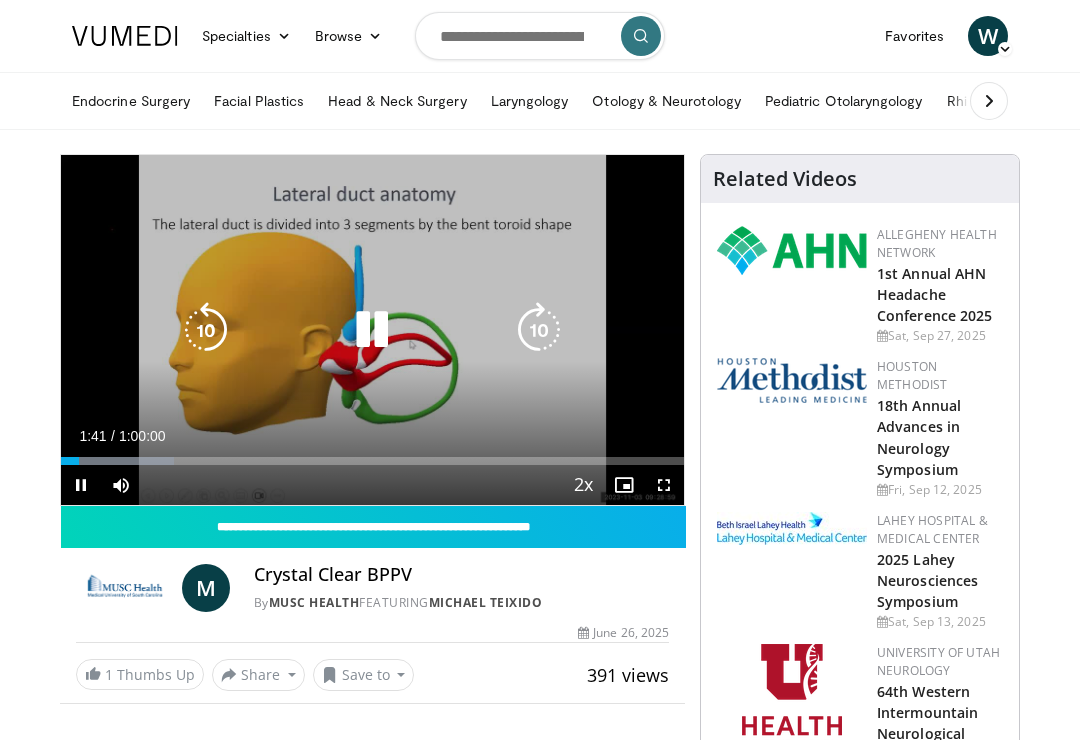 click at bounding box center (539, 330) 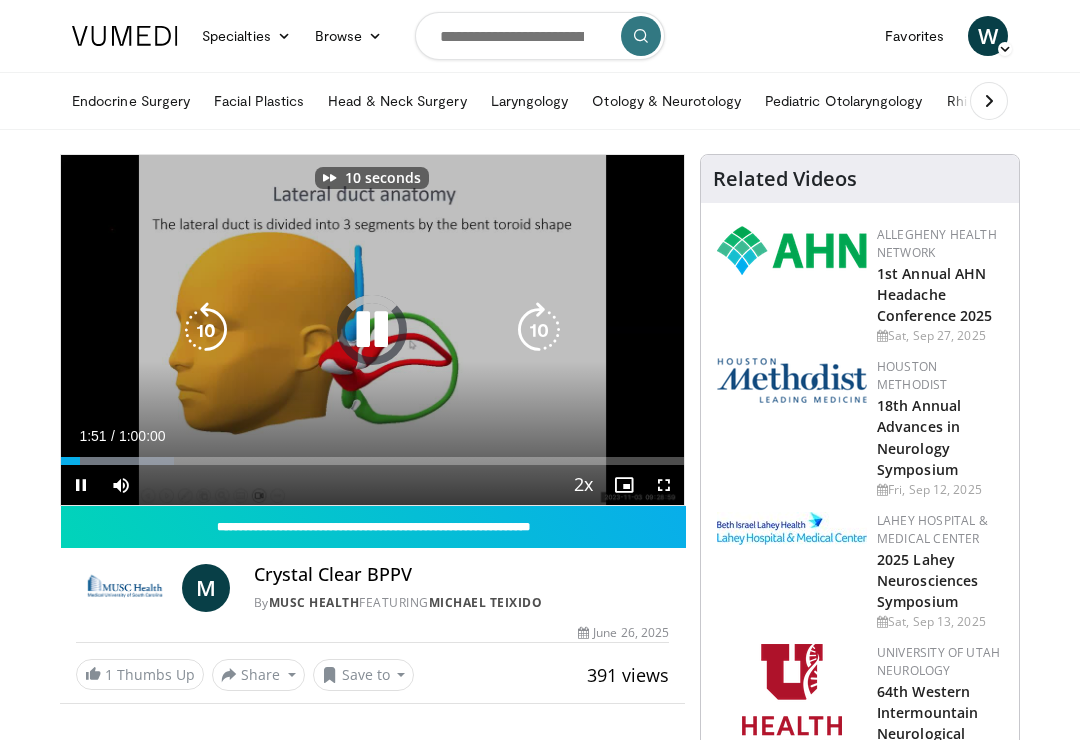 click at bounding box center [539, 330] 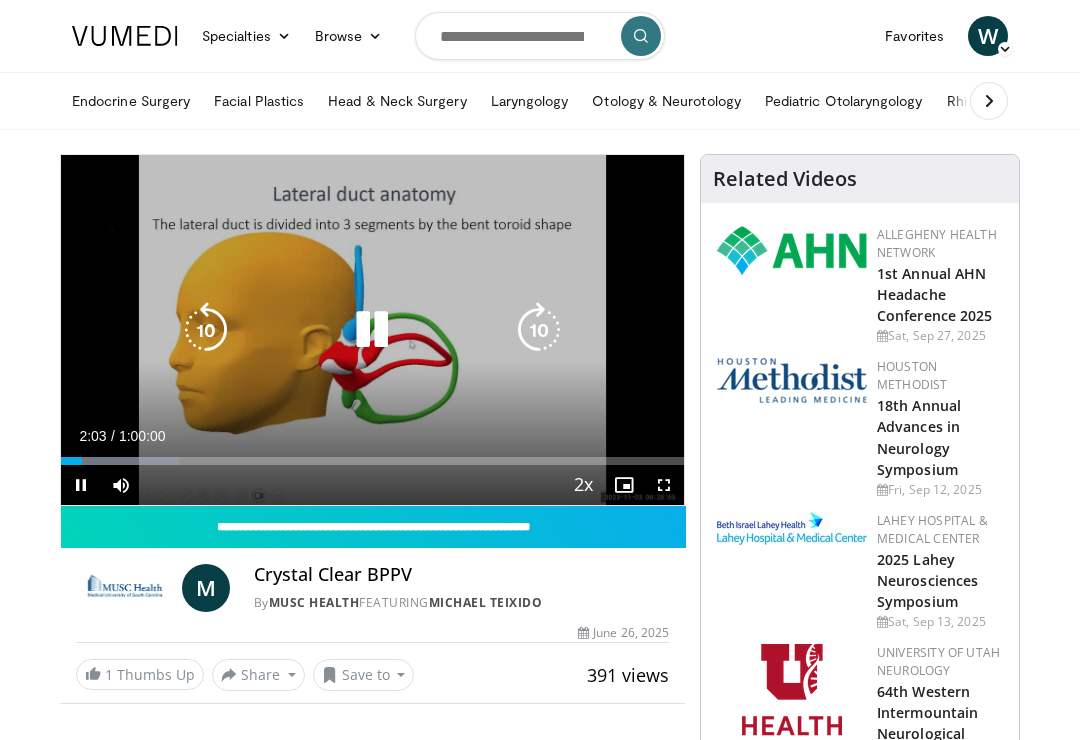 click at bounding box center [81, 485] 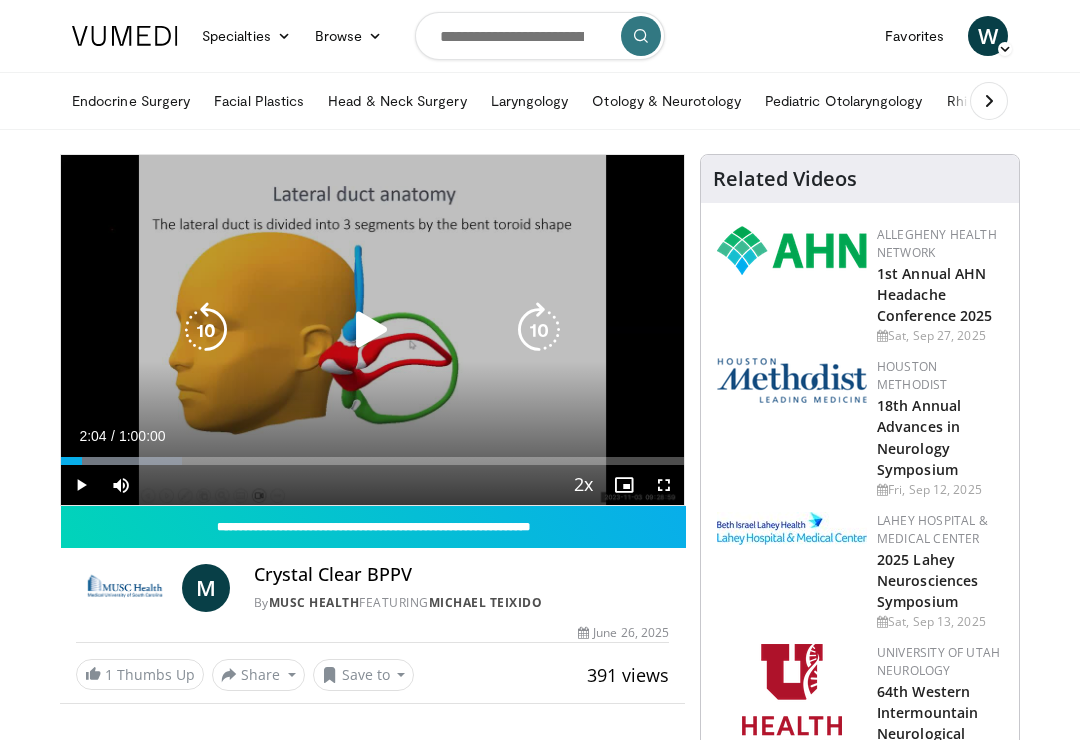 click at bounding box center (539, 330) 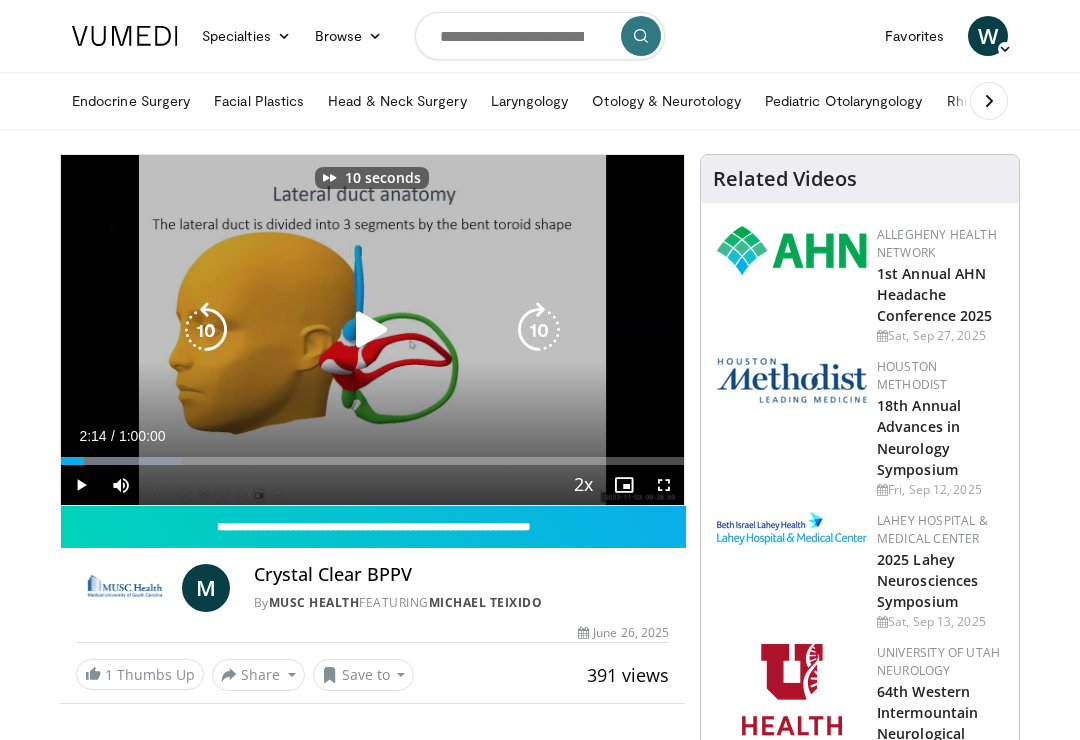 click at bounding box center (539, 330) 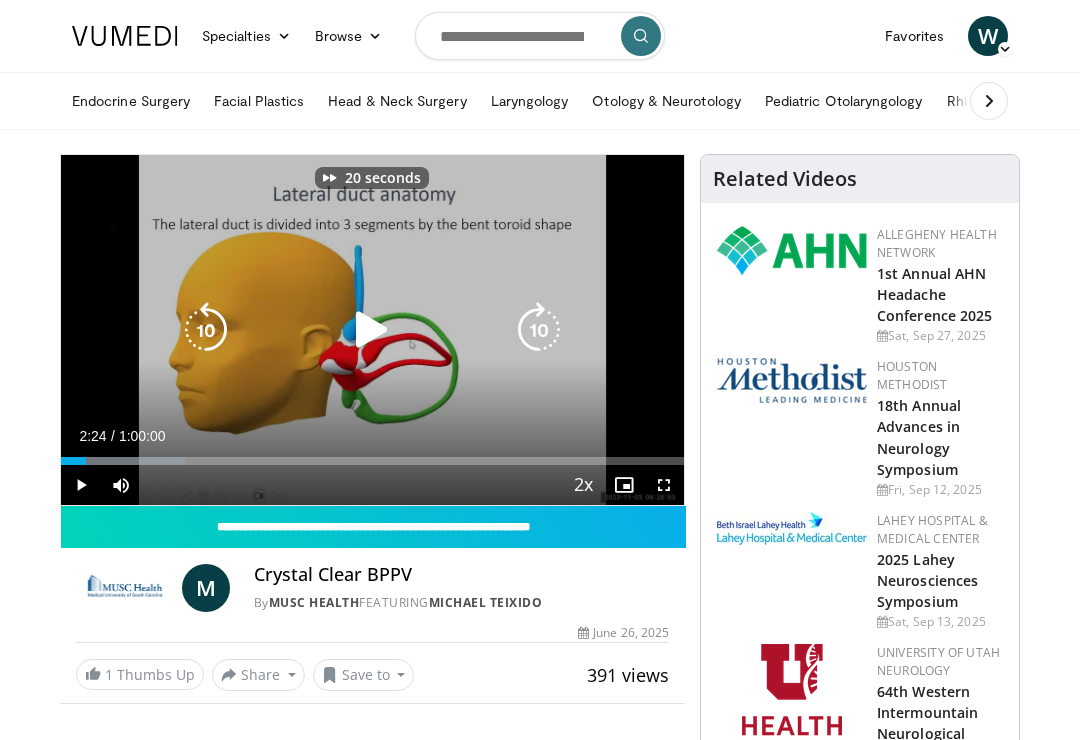 click at bounding box center [539, 330] 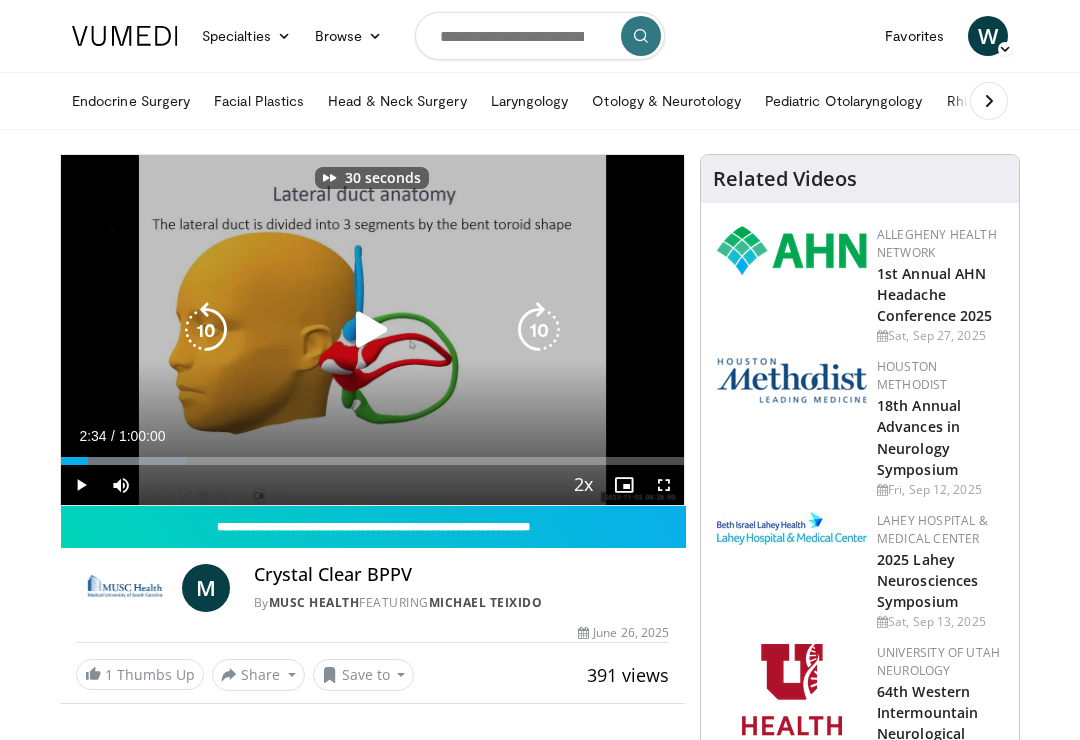 click at bounding box center [372, 330] 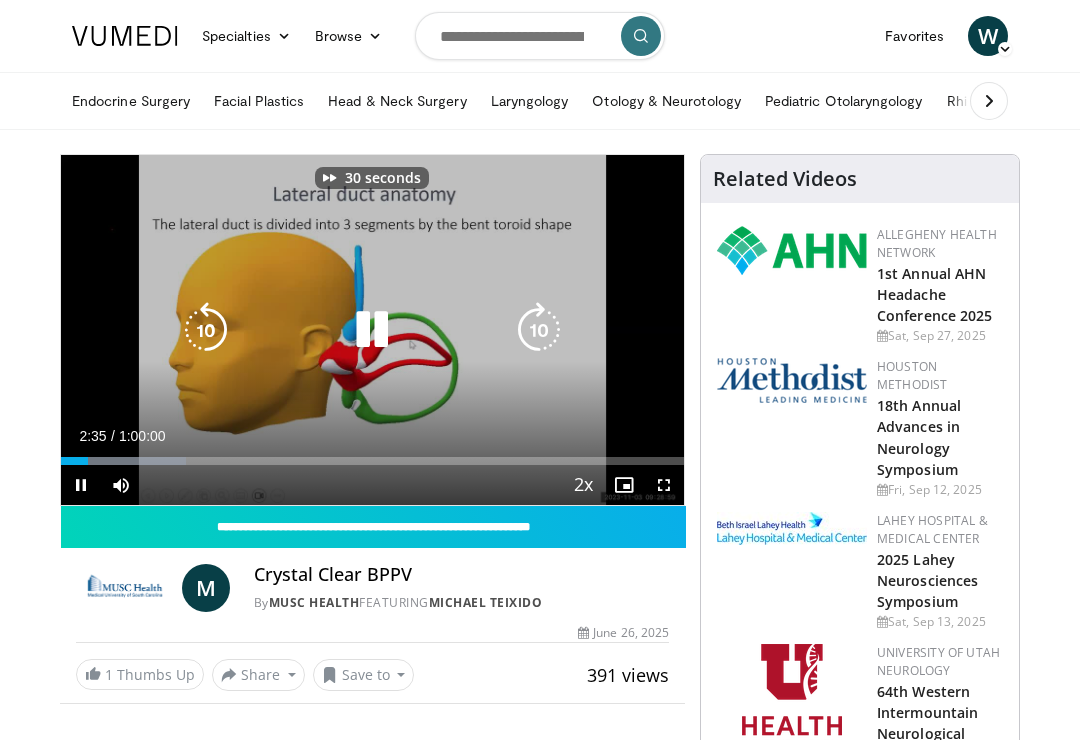 click at bounding box center [539, 330] 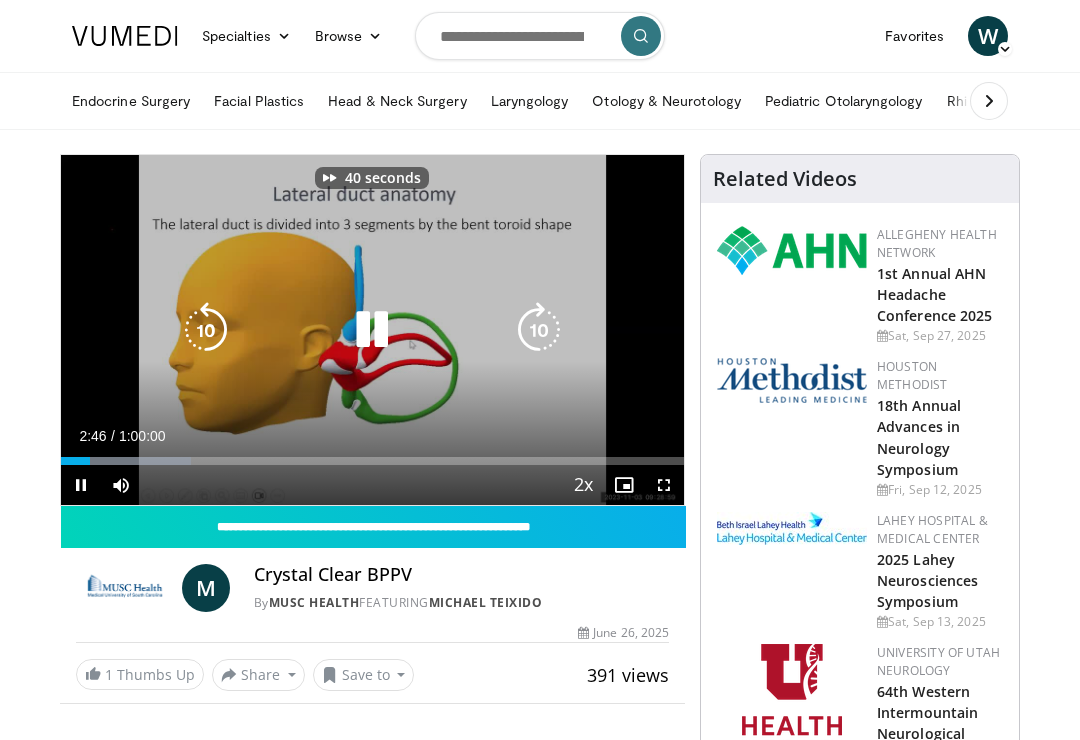 click at bounding box center [539, 330] 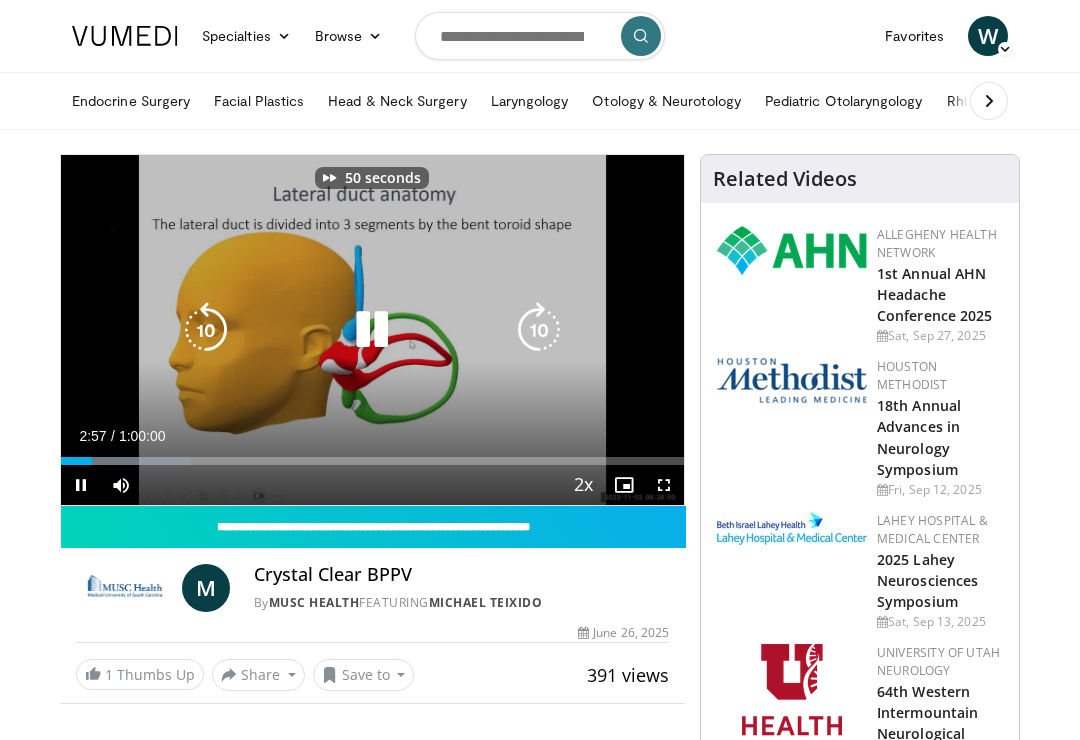 click at bounding box center [539, 330] 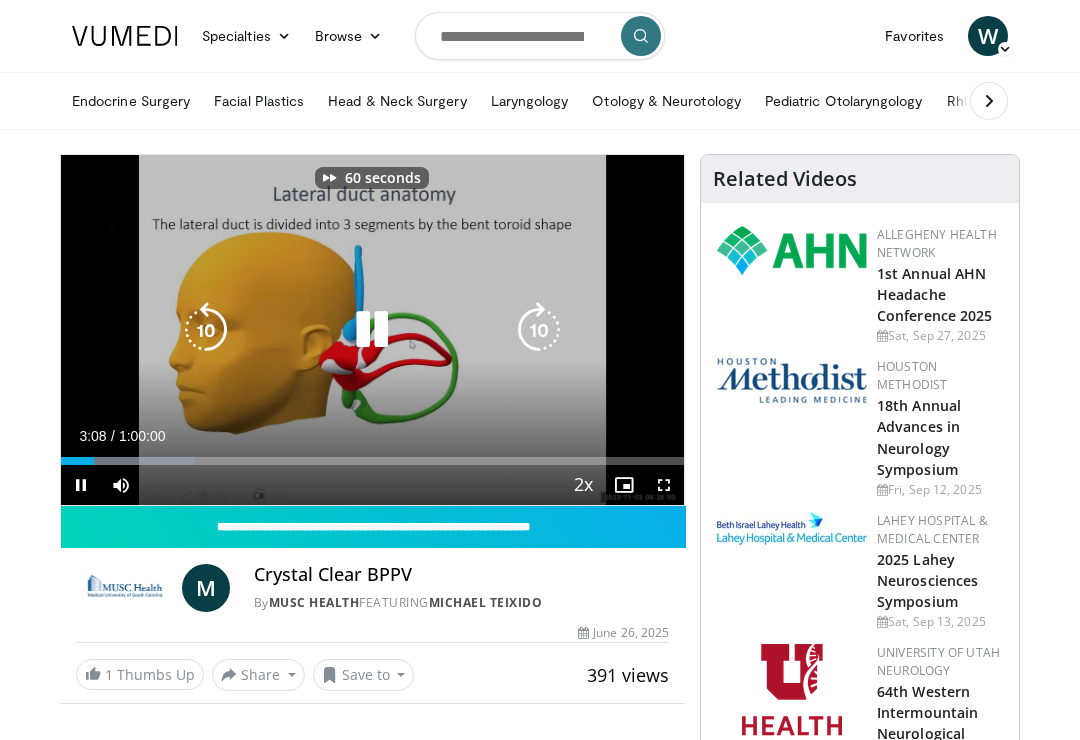 click at bounding box center [539, 330] 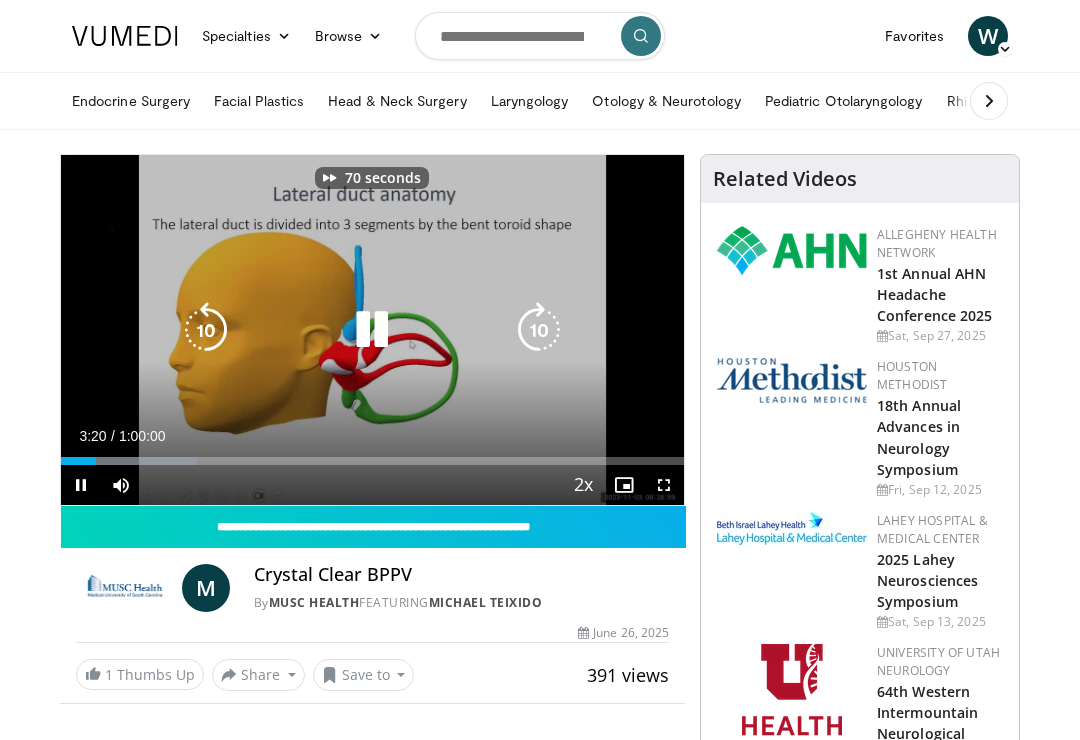click at bounding box center (539, 330) 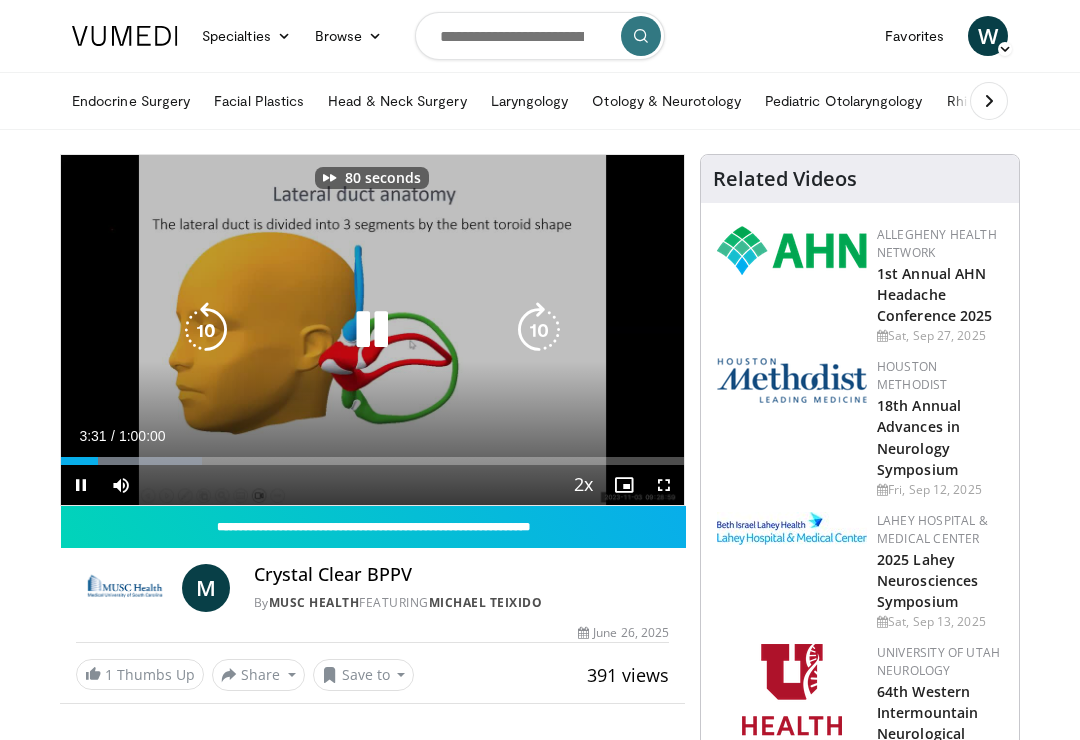 click at bounding box center (206, 330) 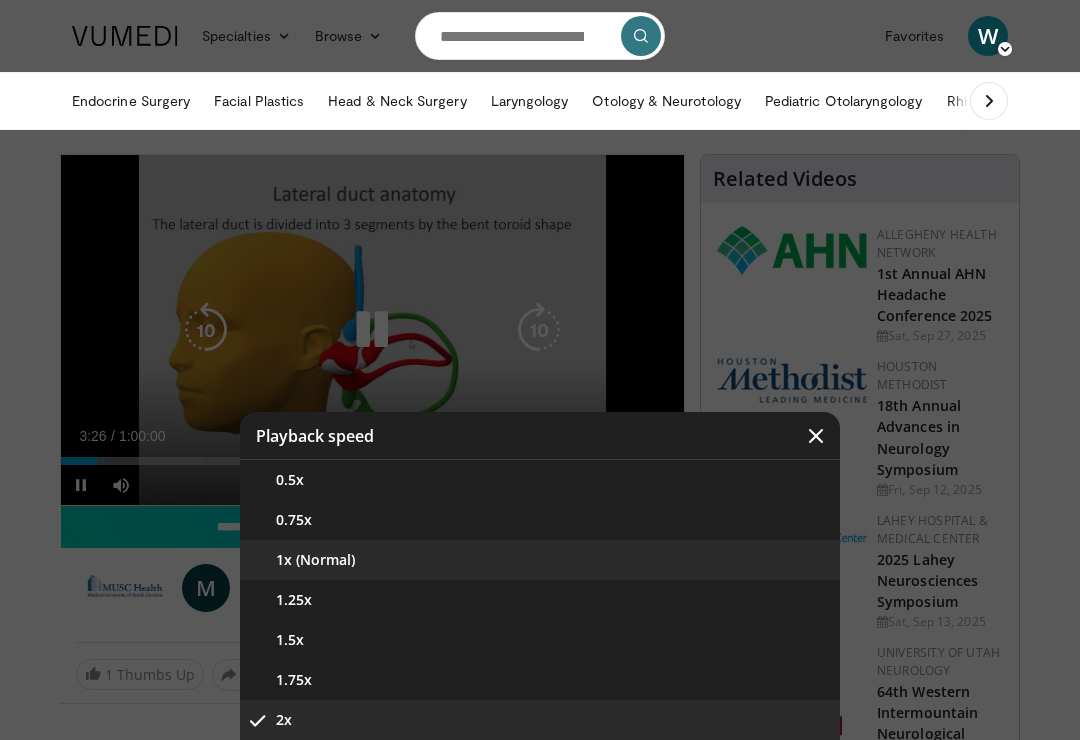click on "1x (Normal)" at bounding box center (540, 560) 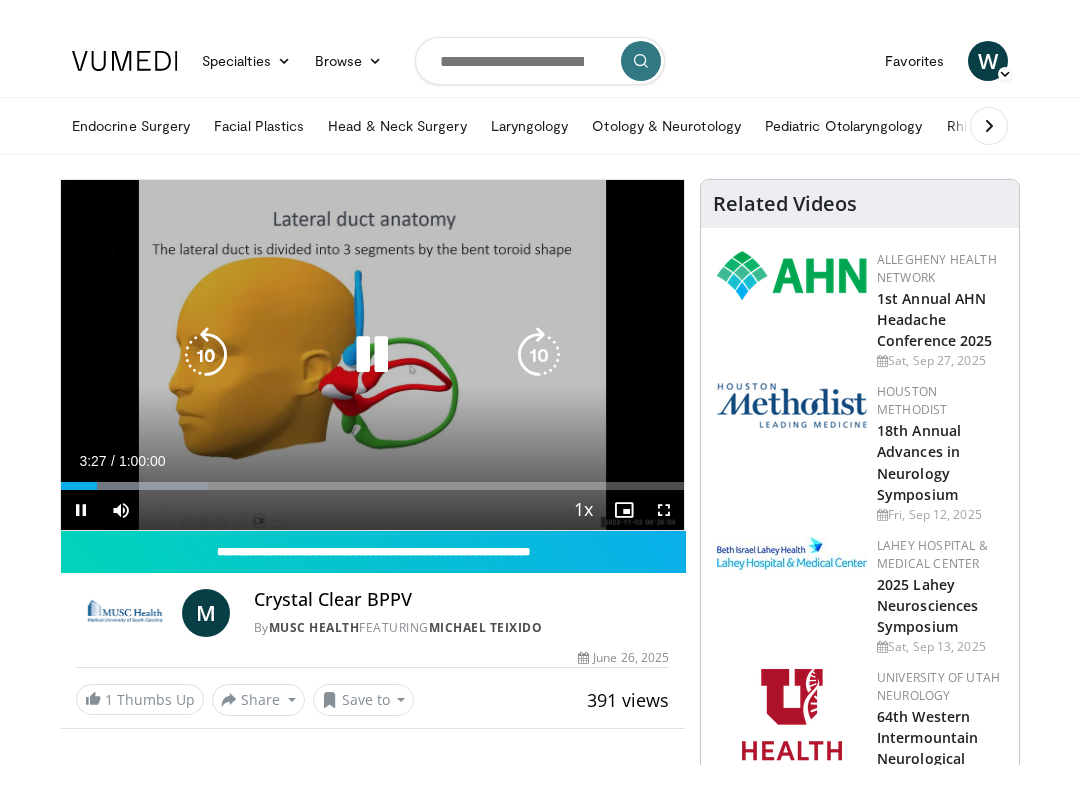scroll, scrollTop: 20, scrollLeft: 0, axis: vertical 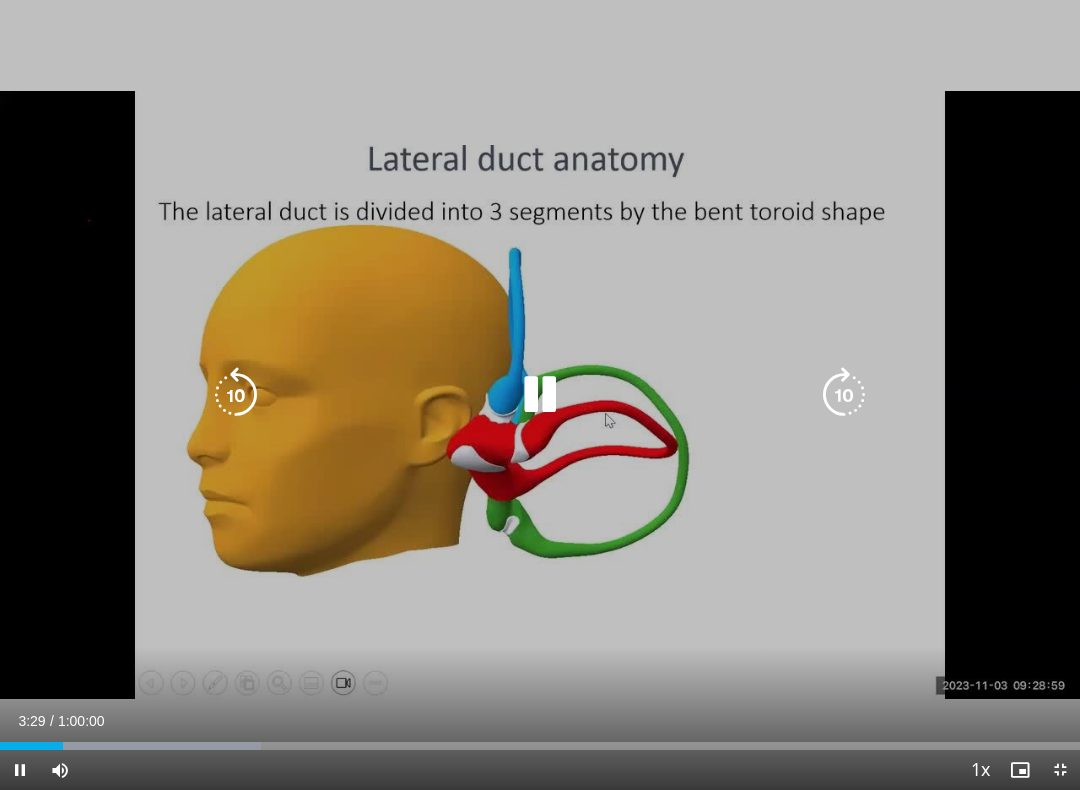 click on "10 seconds
Tap to unmute" at bounding box center (540, 395) 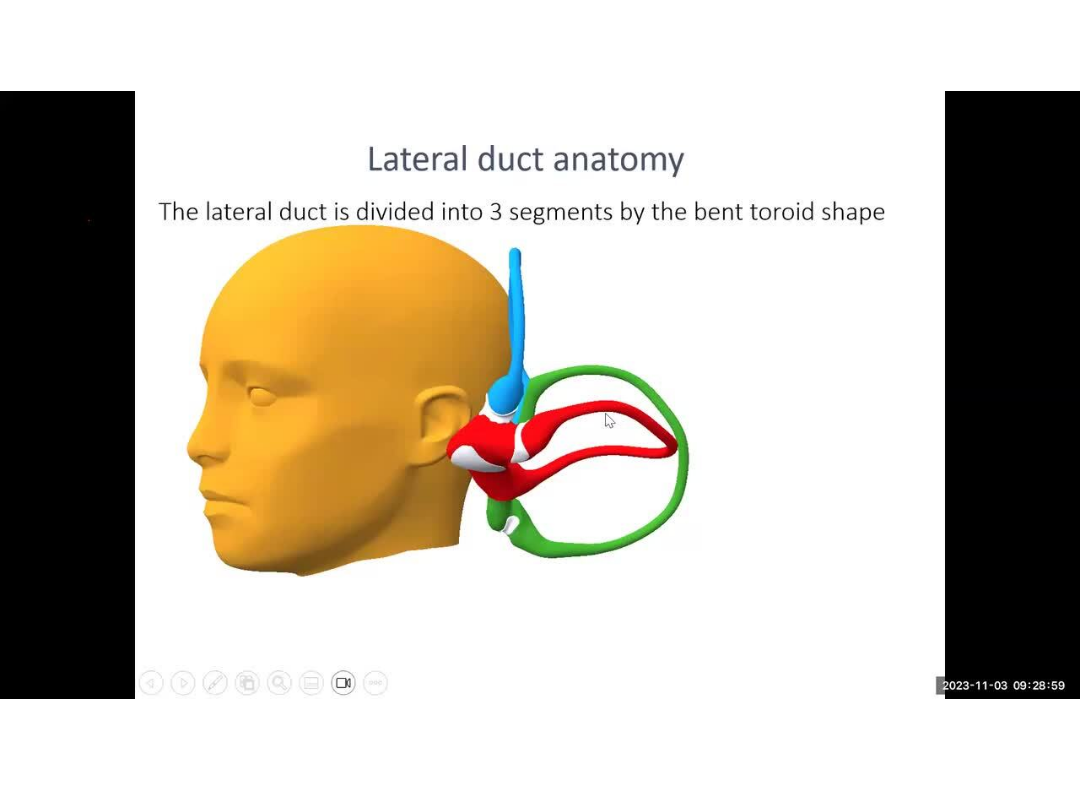 click on "10 seconds
Tap to unmute" at bounding box center (540, 395) 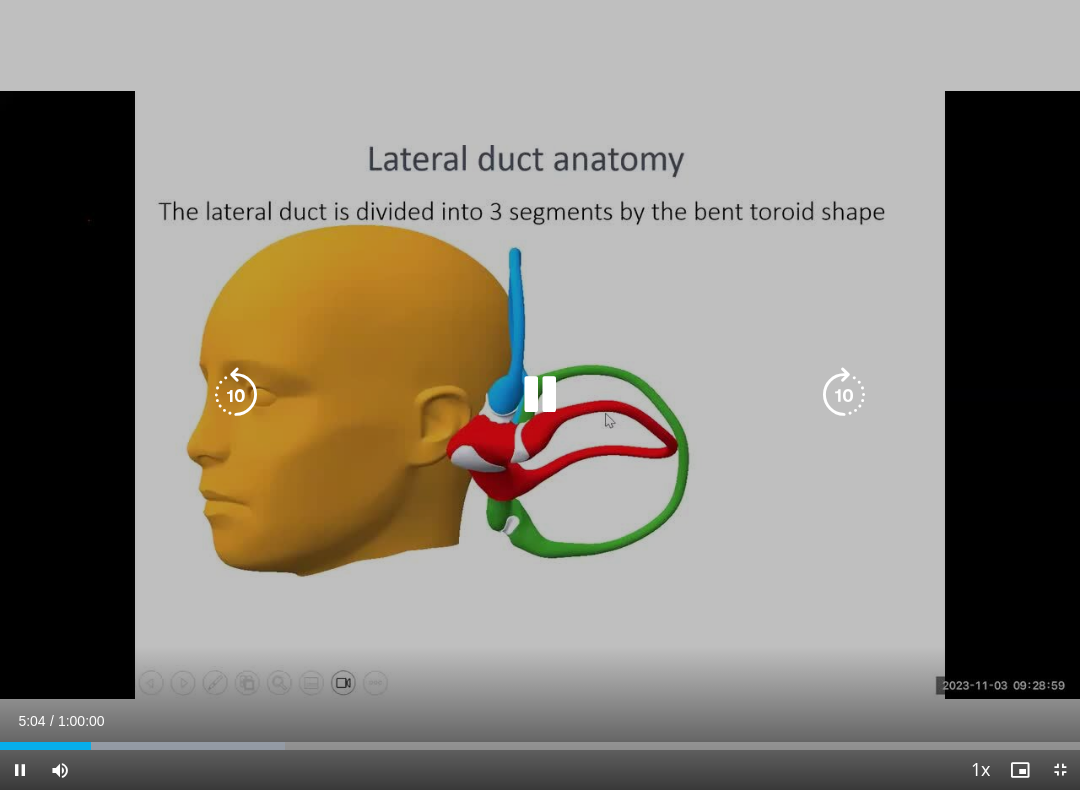 click on "10 seconds
Tap to unmute" at bounding box center (540, 395) 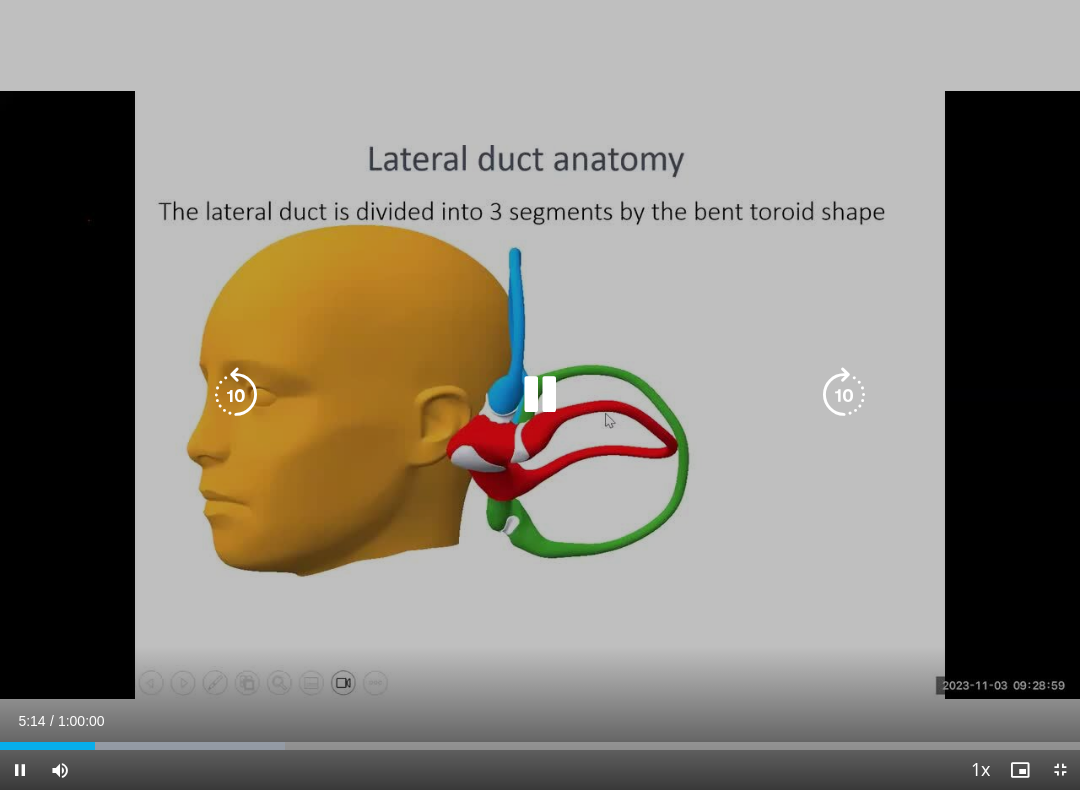 click at bounding box center (540, 395) 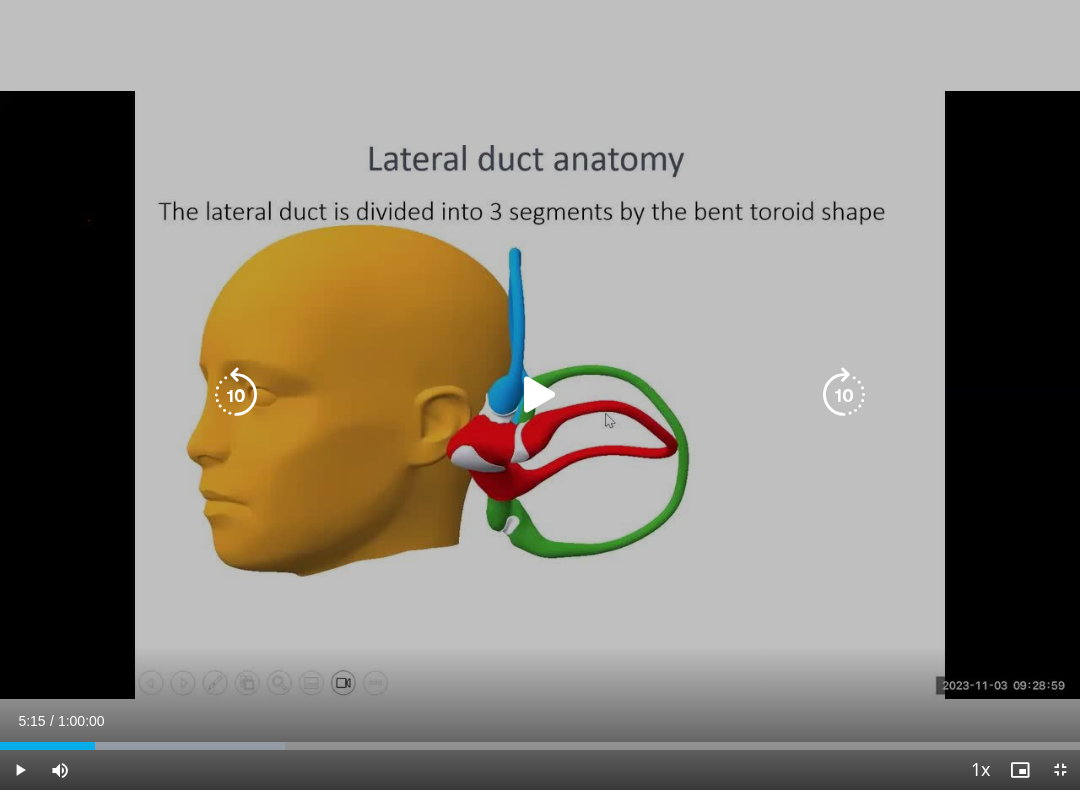 click at bounding box center (540, 395) 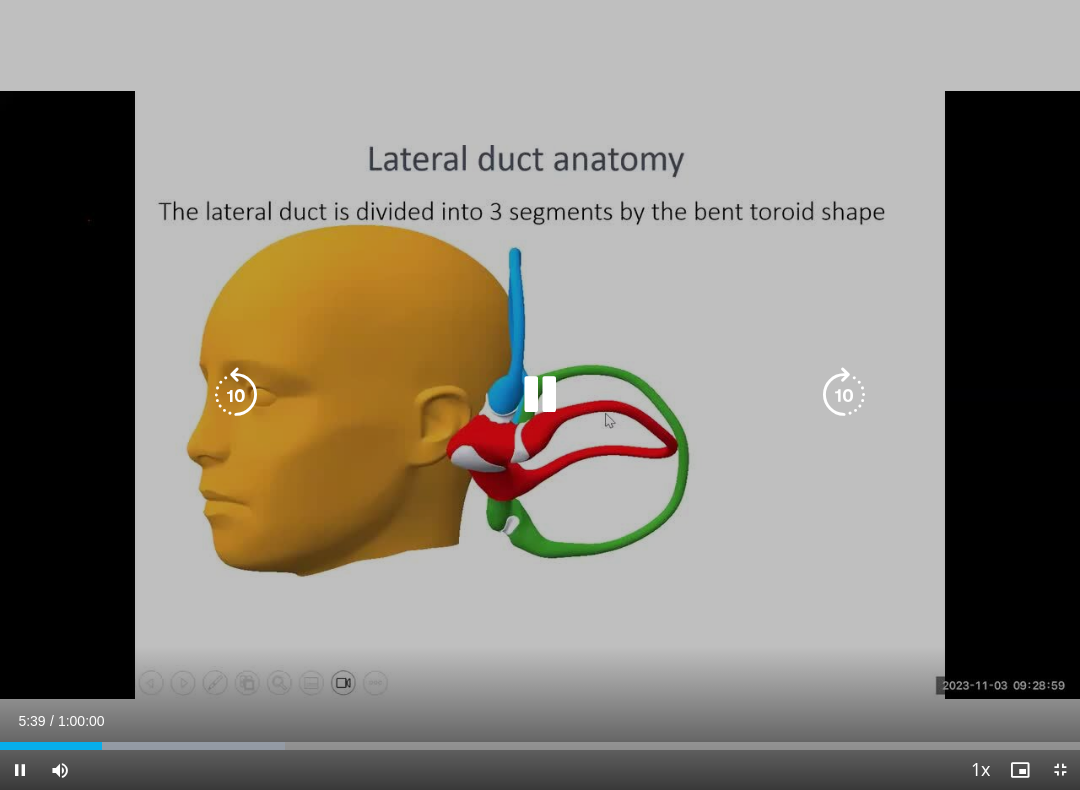 click at bounding box center [540, 395] 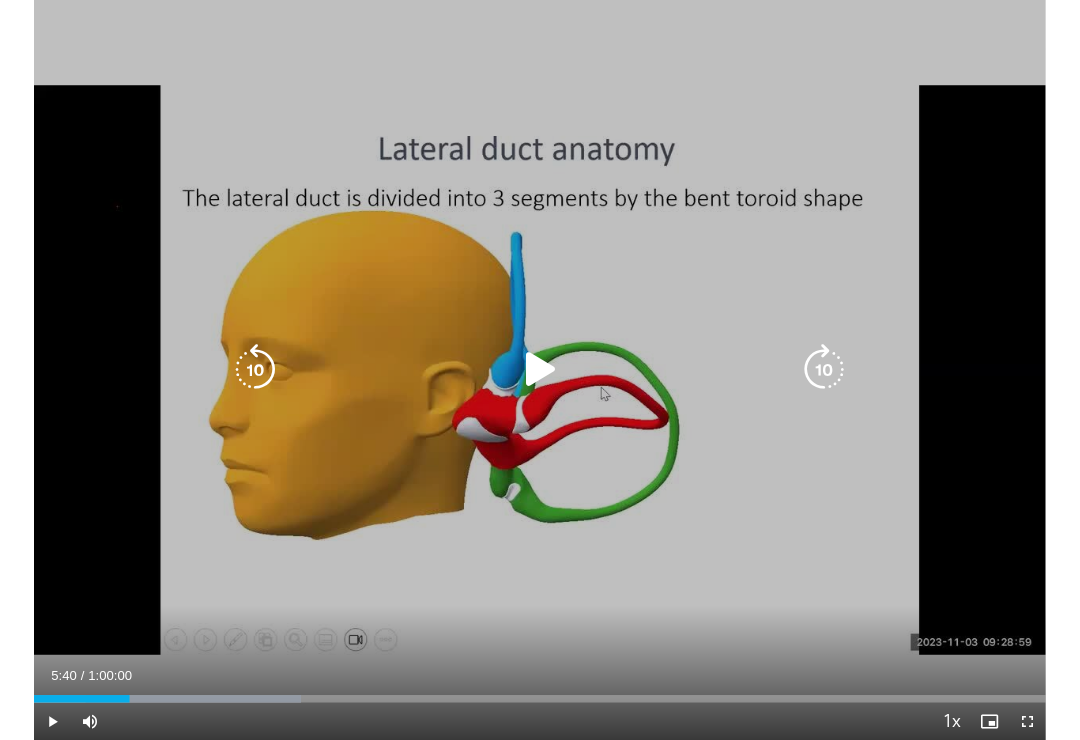 scroll, scrollTop: 0, scrollLeft: 0, axis: both 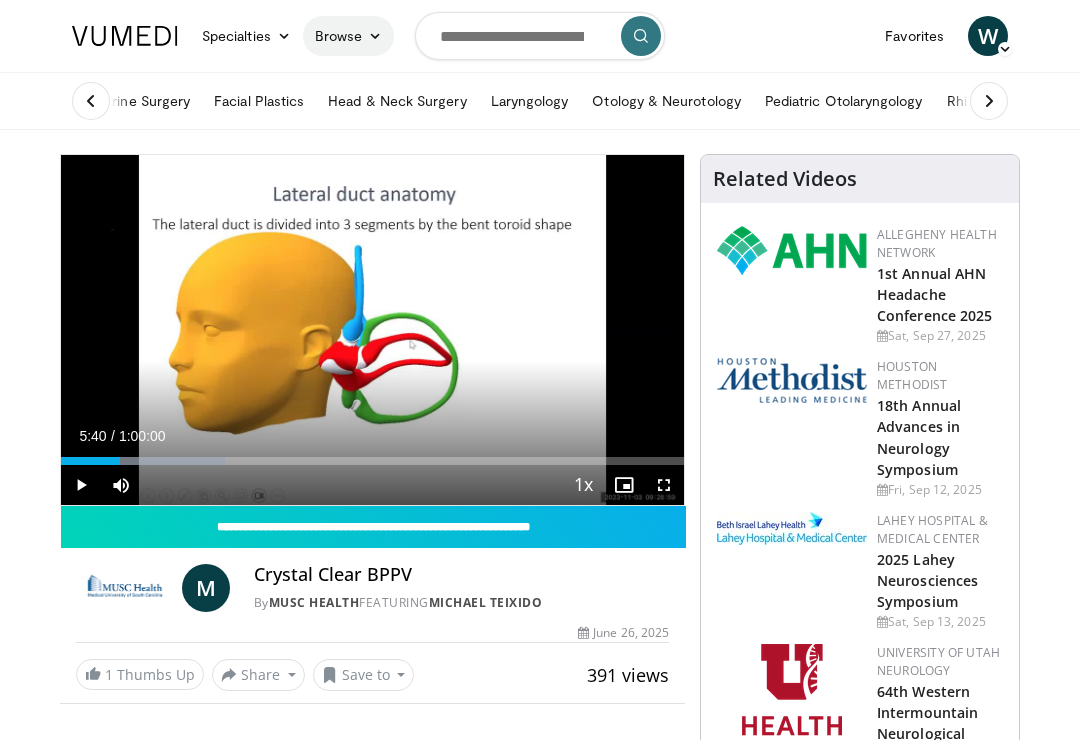 click on "Browse" at bounding box center (349, 36) 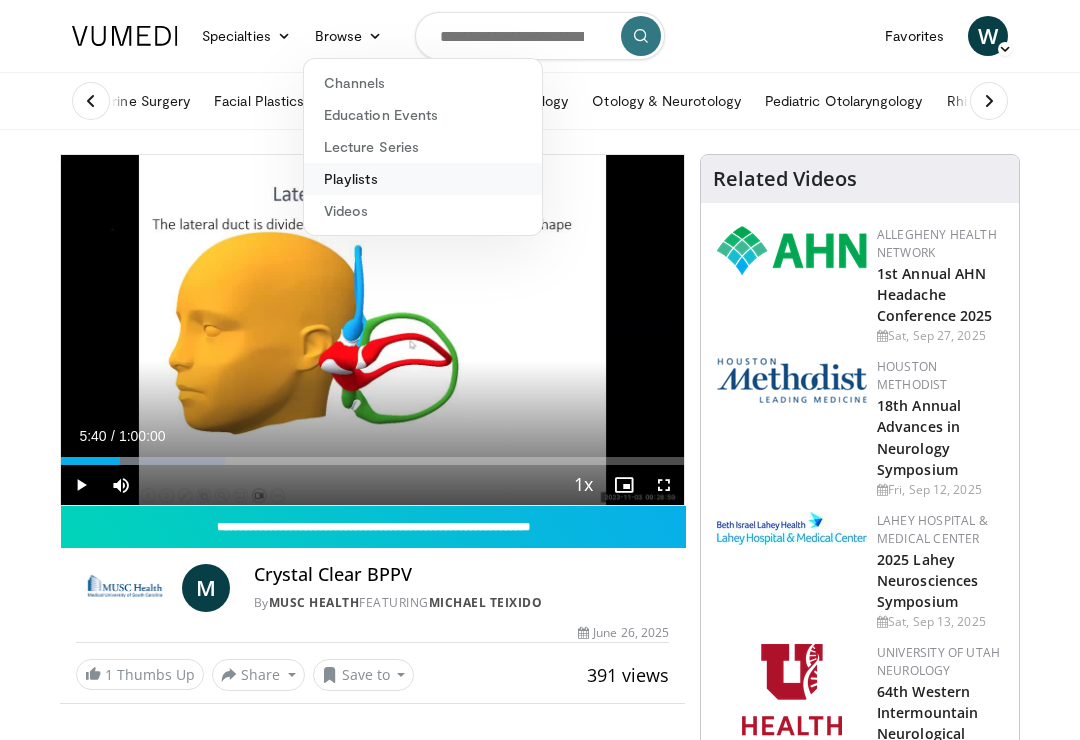 click on "Playlists" at bounding box center [423, 179] 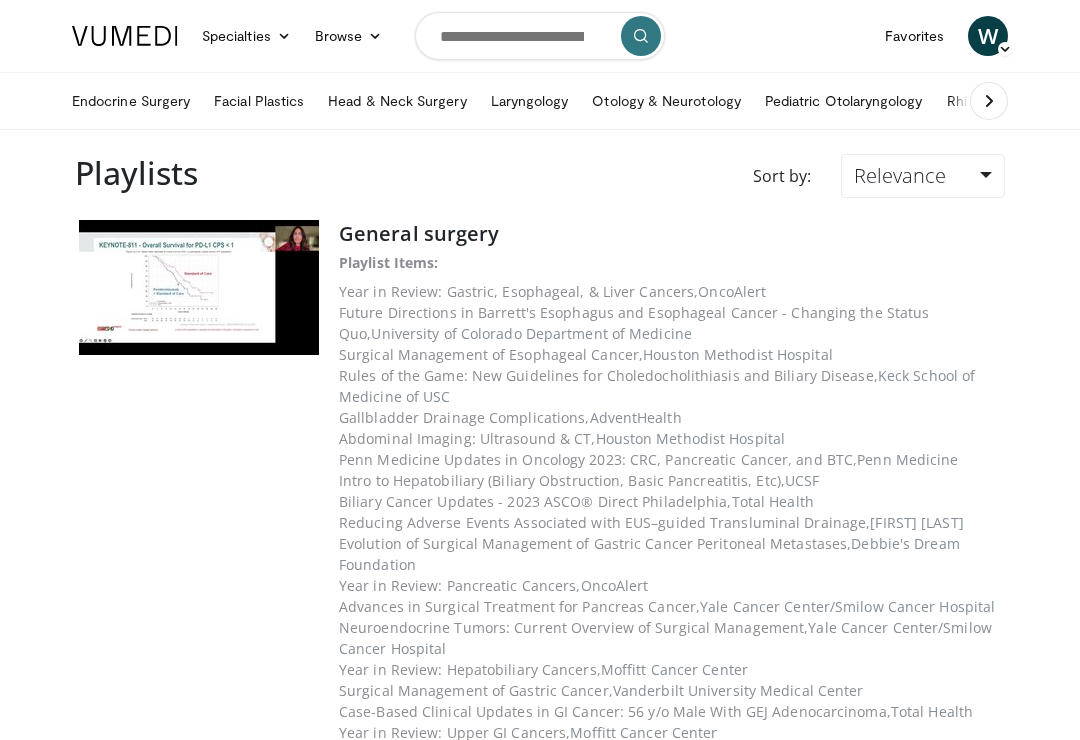 scroll, scrollTop: 0, scrollLeft: 0, axis: both 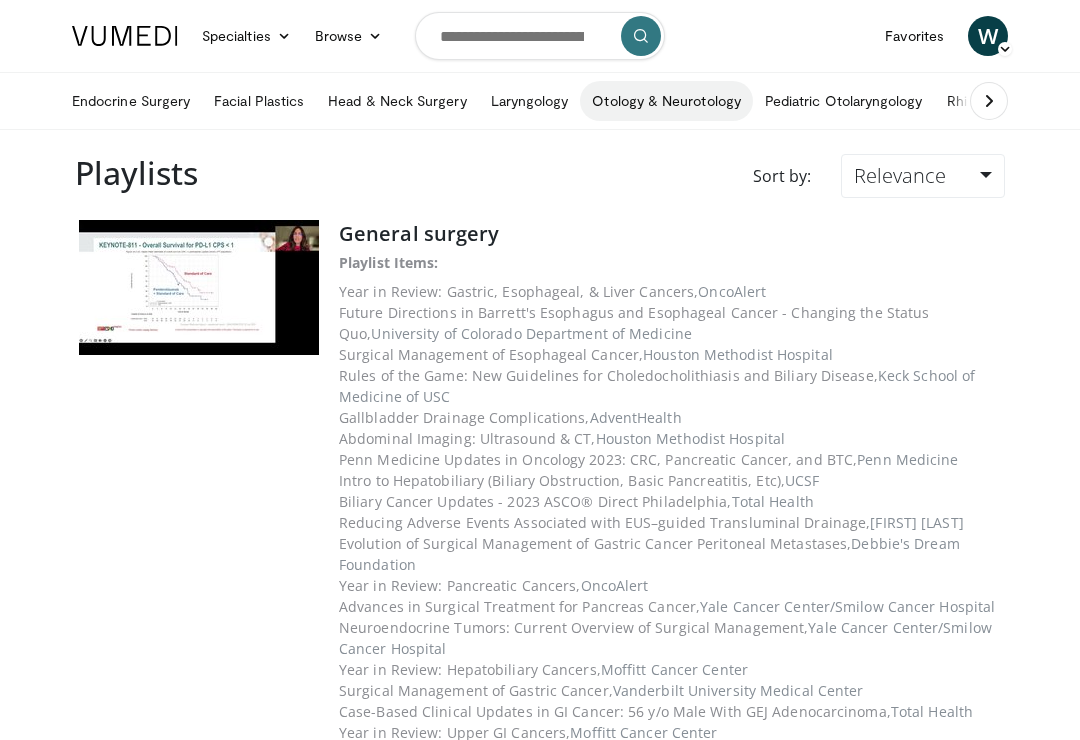 click on "Otology & Neurotology" at bounding box center (666, 101) 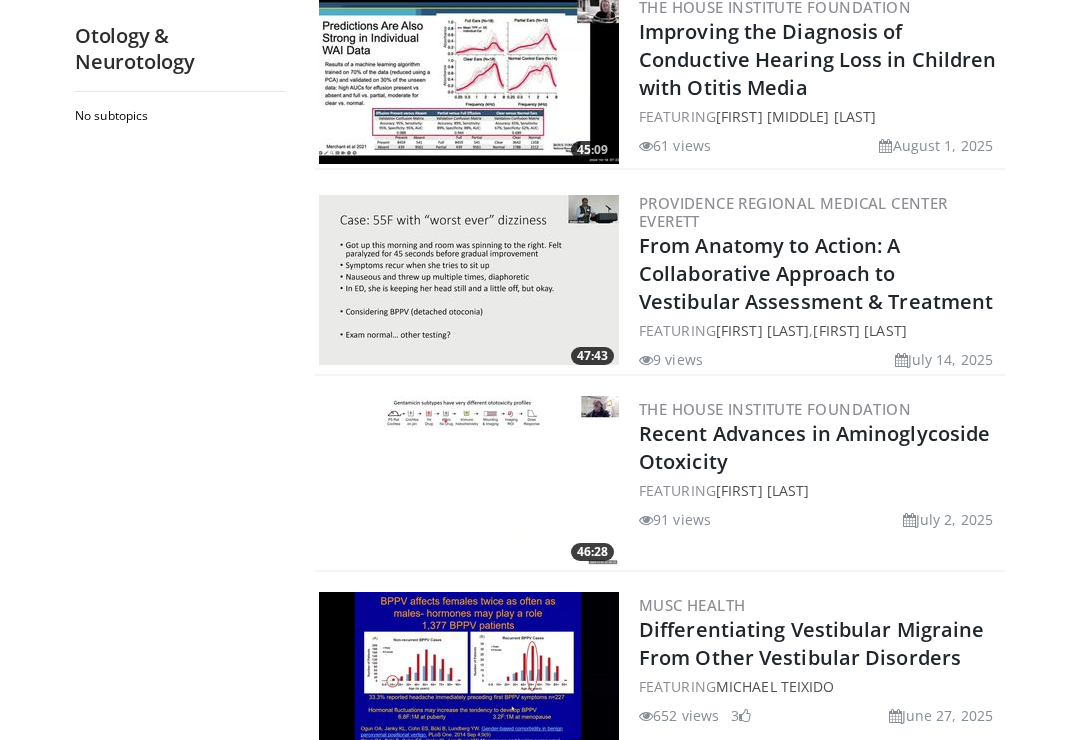 scroll, scrollTop: 237, scrollLeft: 0, axis: vertical 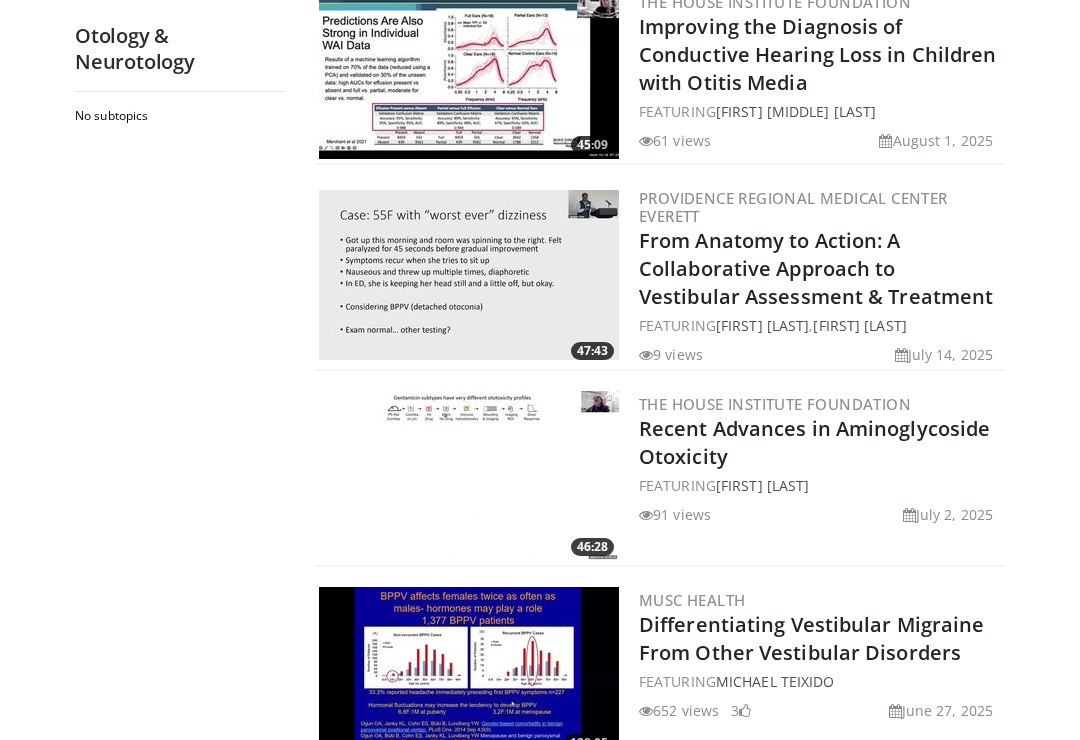 click at bounding box center (469, 476) 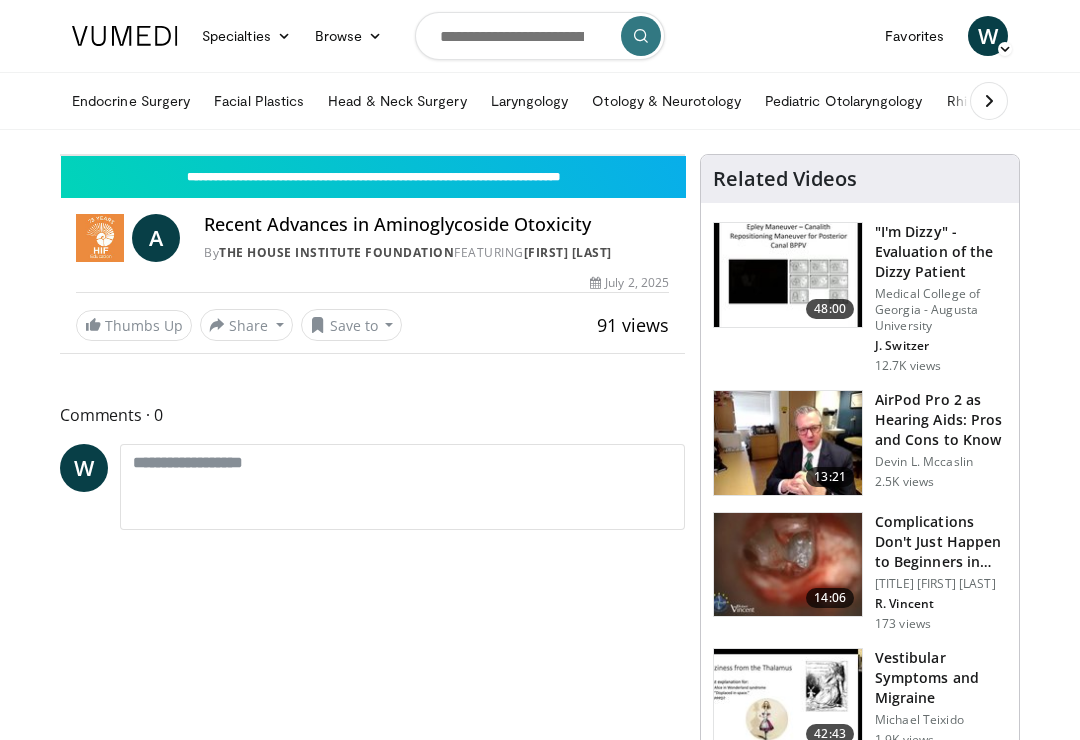 scroll, scrollTop: 0, scrollLeft: 0, axis: both 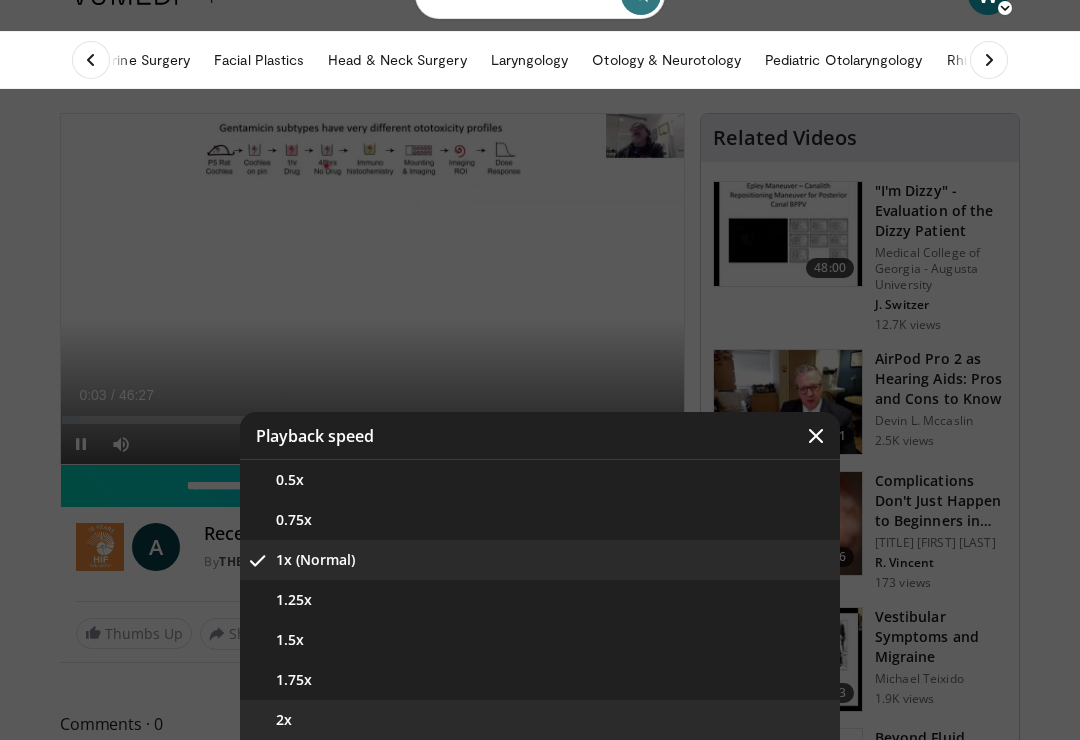 click on "2x" at bounding box center (540, 720) 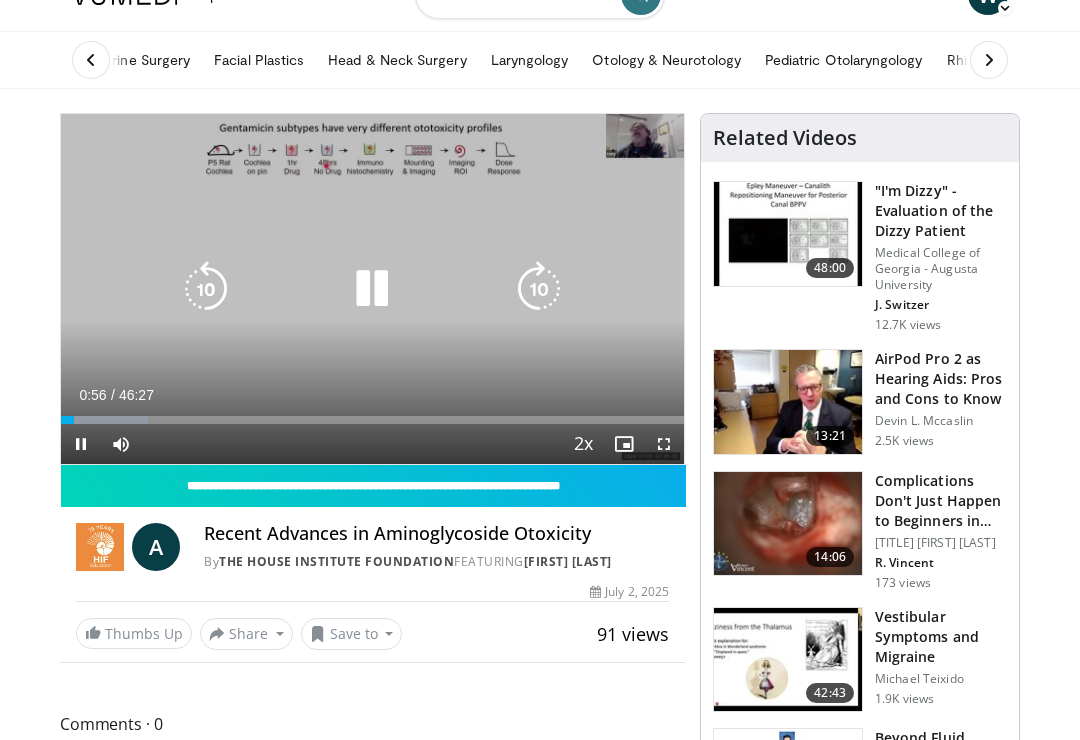 click on "Playback Rate" at bounding box center [584, 444] 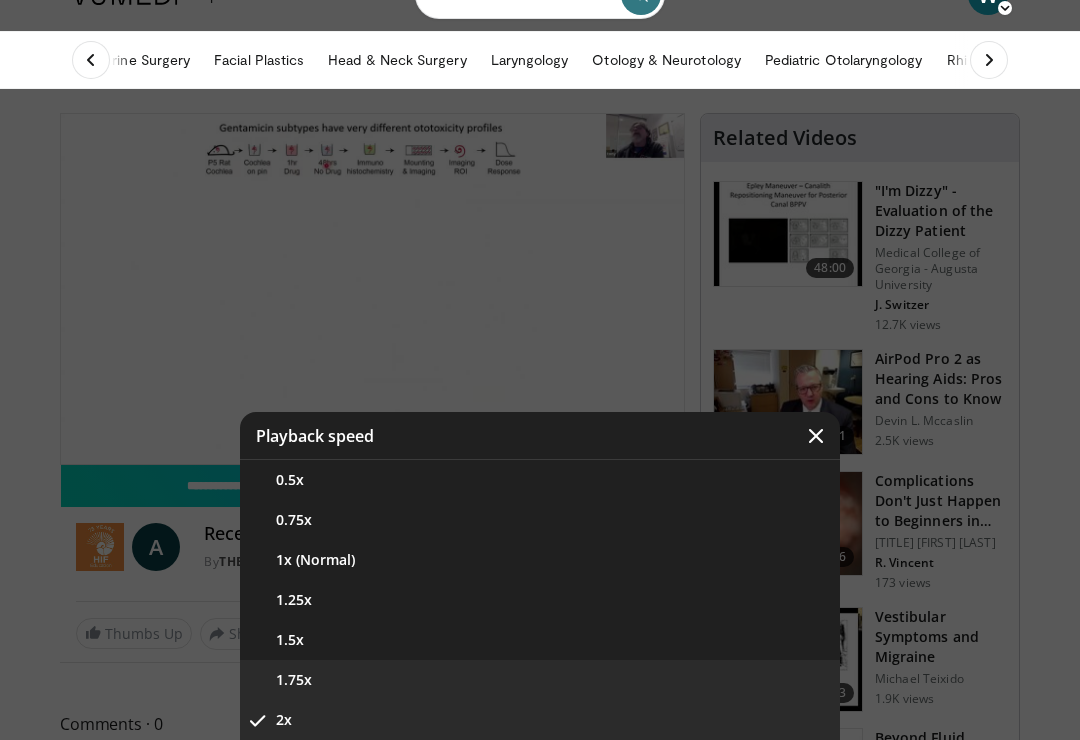 click on "1.75x" at bounding box center [540, 680] 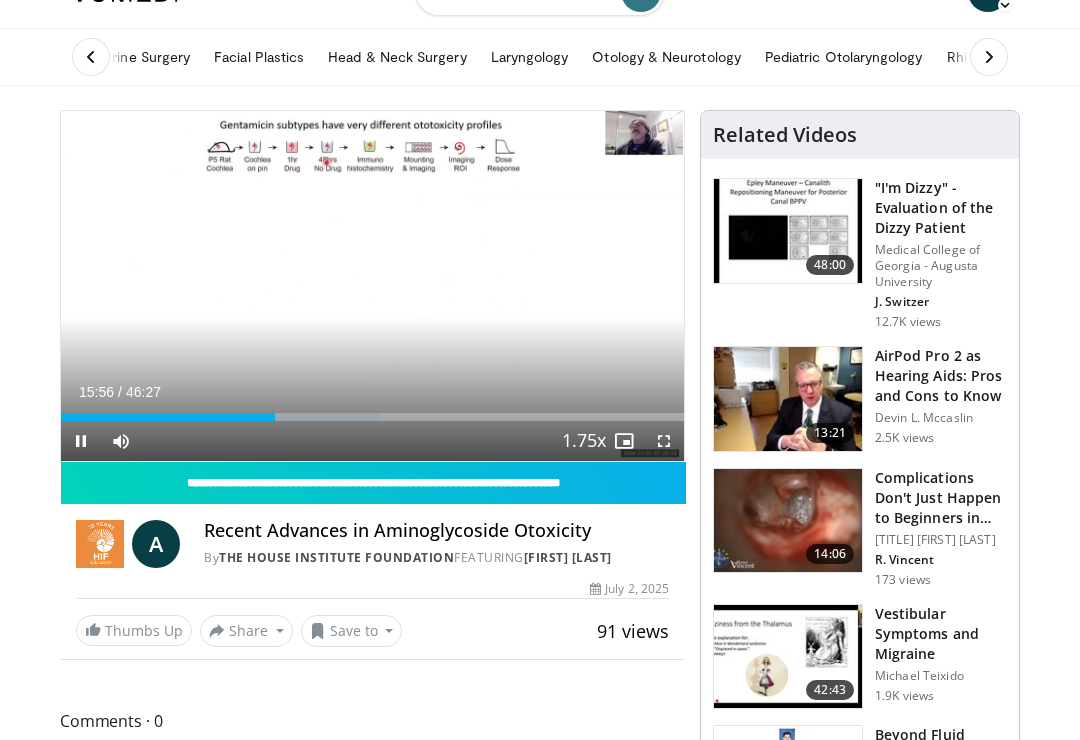 scroll, scrollTop: 40, scrollLeft: 0, axis: vertical 